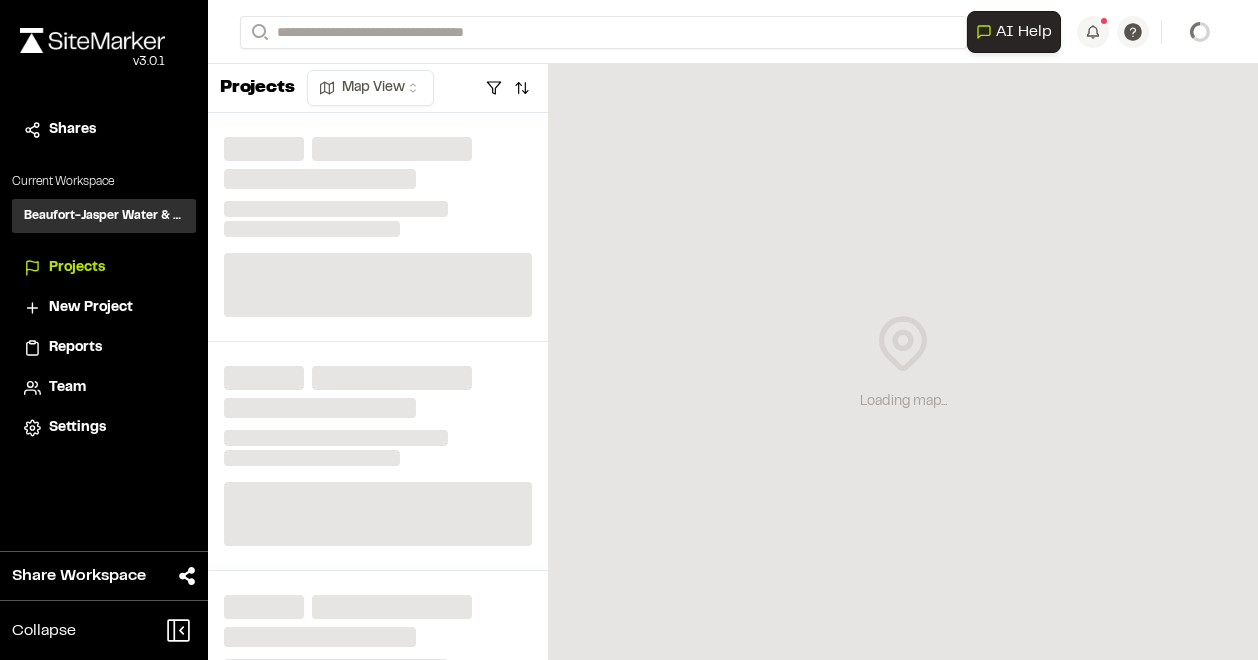 scroll, scrollTop: 0, scrollLeft: 0, axis: both 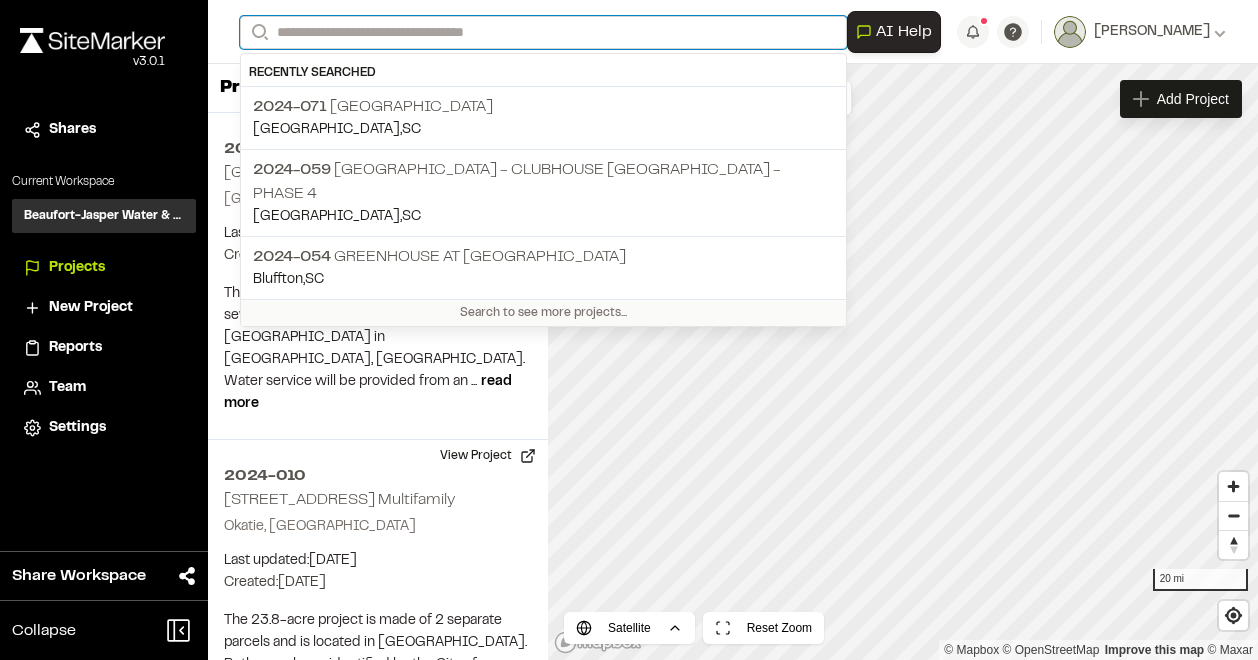 click on "Search" at bounding box center (543, 32) 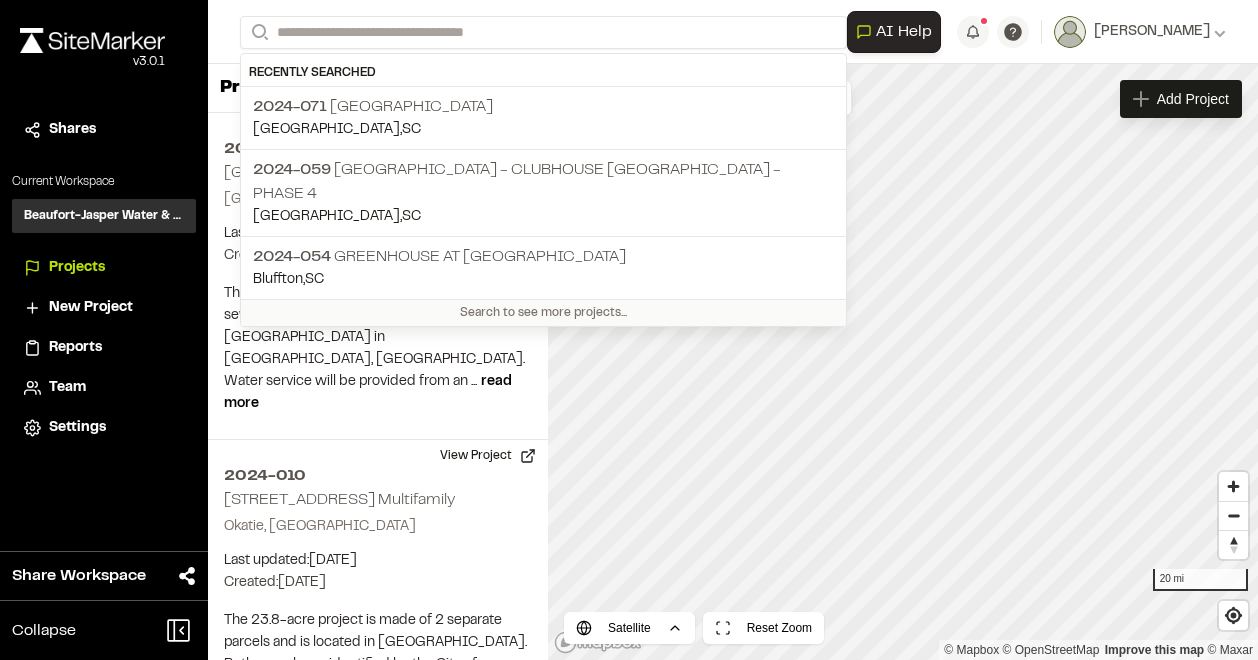 click on "Search to see more projects..." at bounding box center [543, 312] 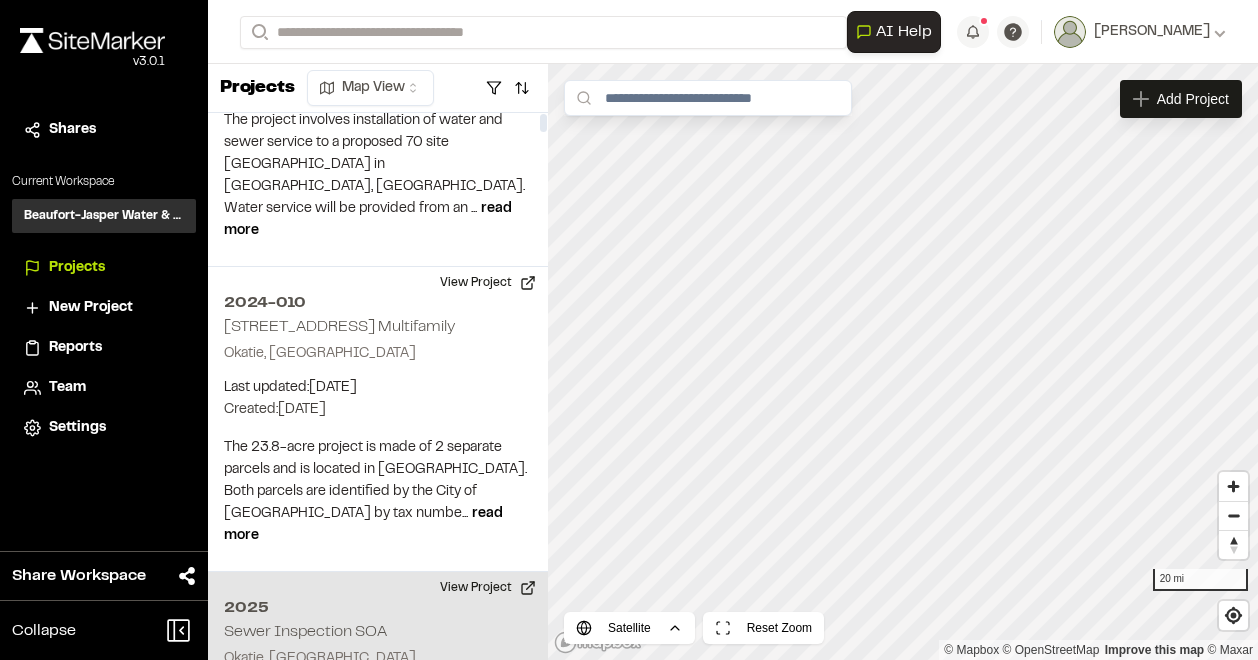 scroll, scrollTop: 0, scrollLeft: 0, axis: both 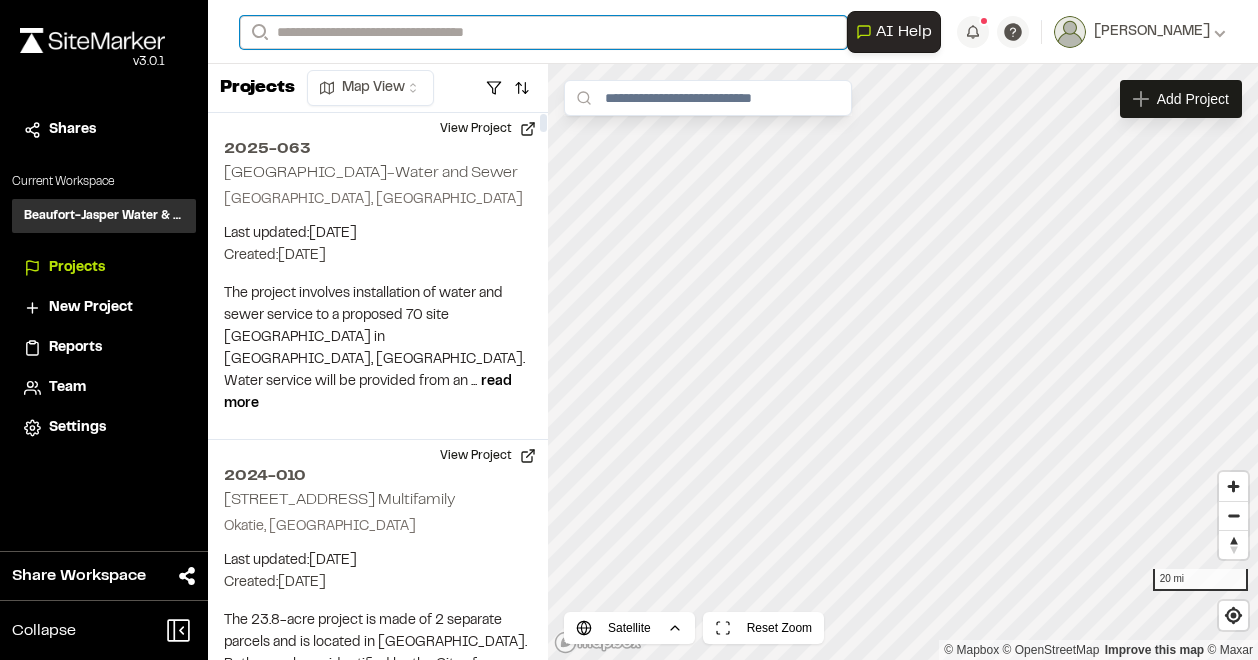click on "Search" at bounding box center [543, 32] 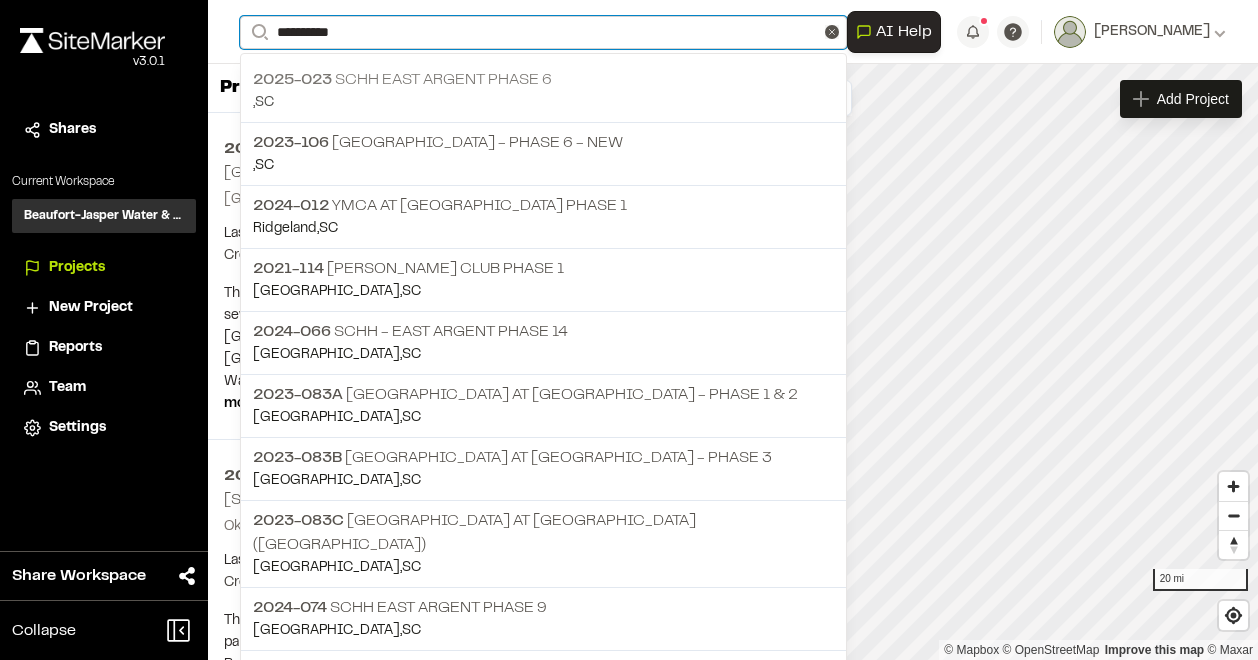 type on "**********" 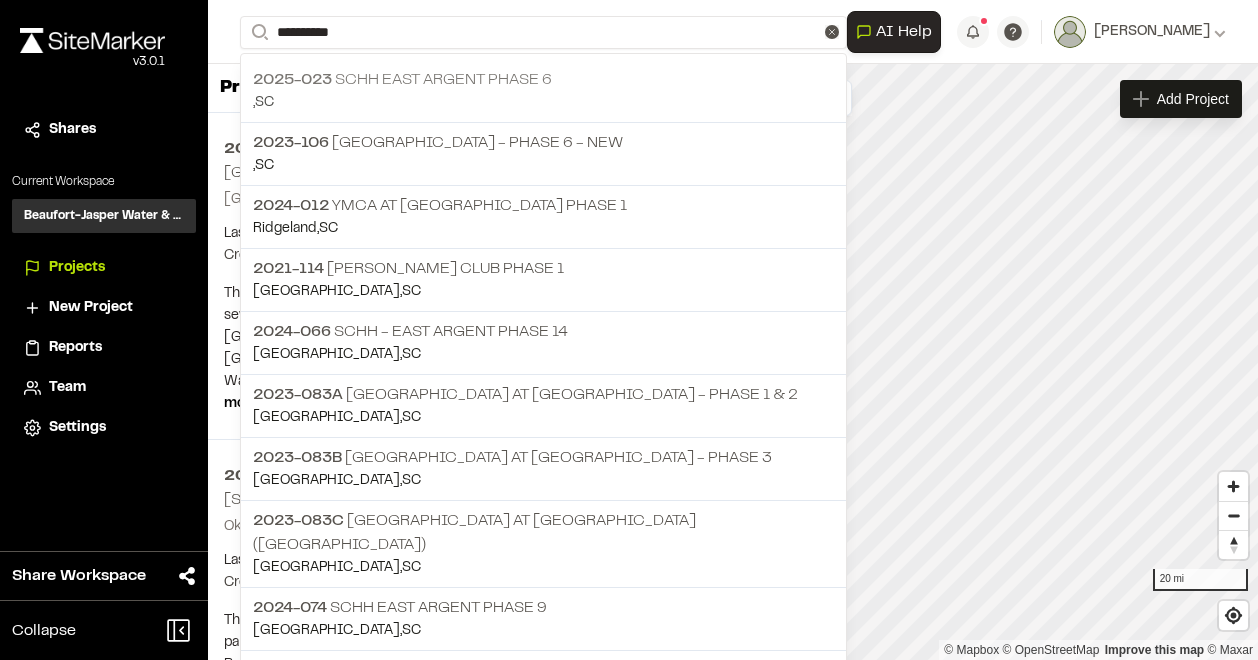 click on "2025-023   SCHH East Argent Phase 6" at bounding box center [543, 80] 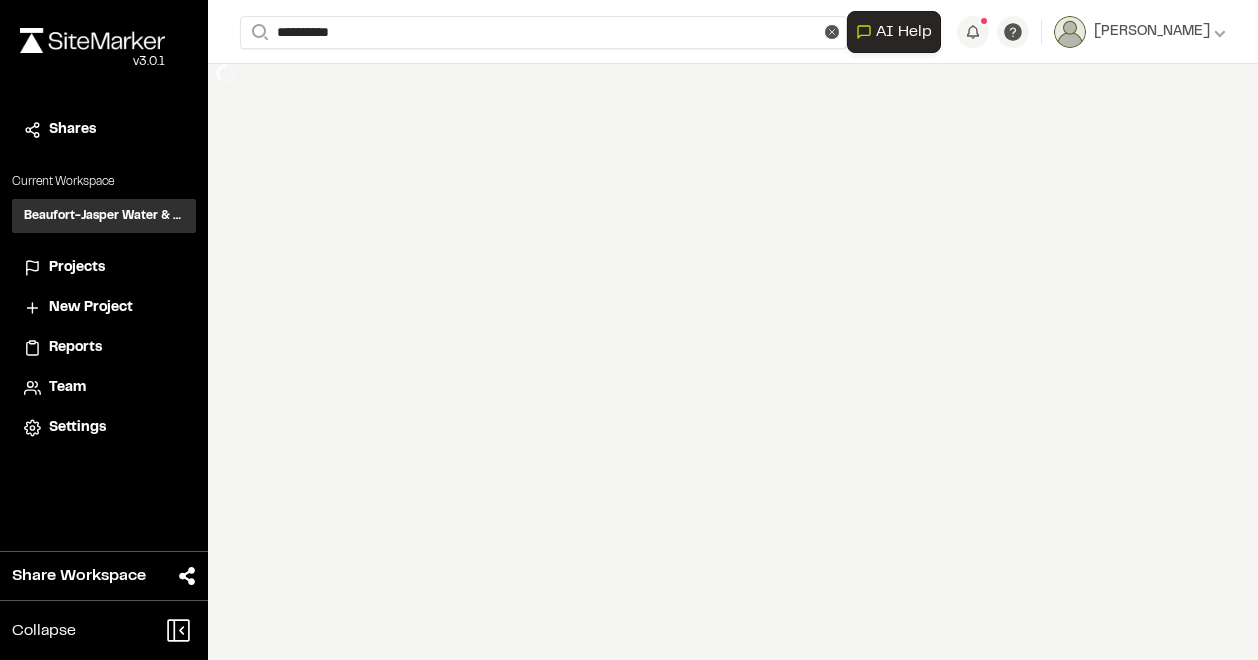 type 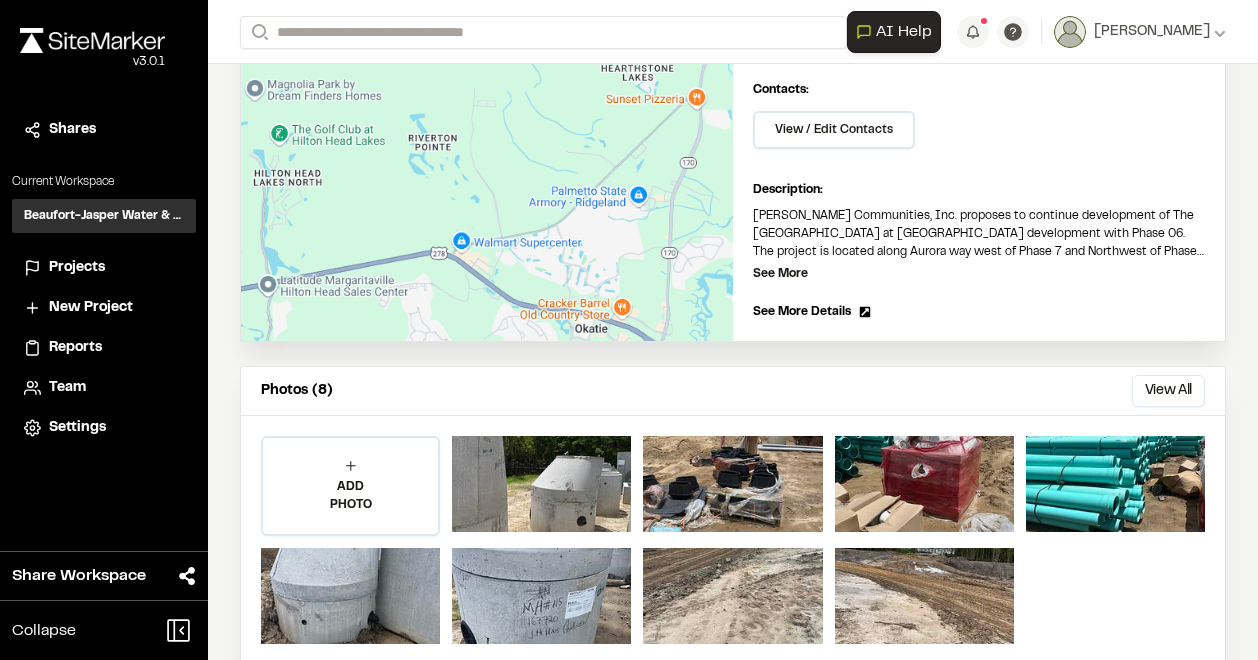 scroll, scrollTop: 0, scrollLeft: 0, axis: both 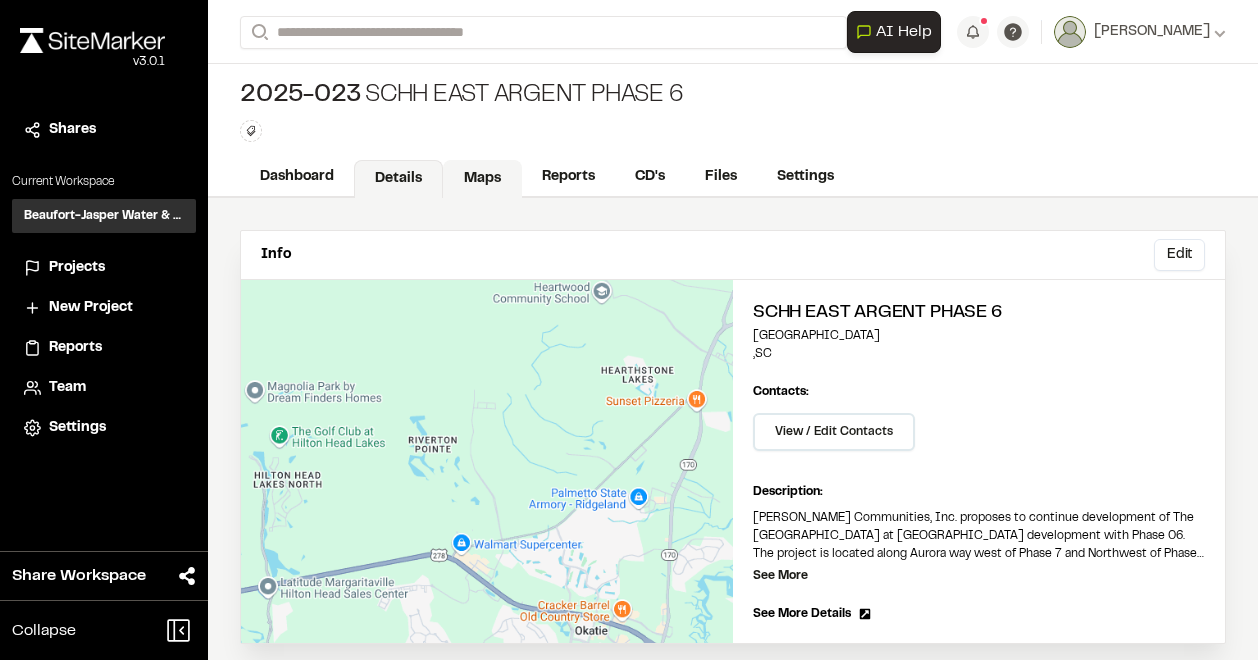 click on "Maps" at bounding box center (482, 179) 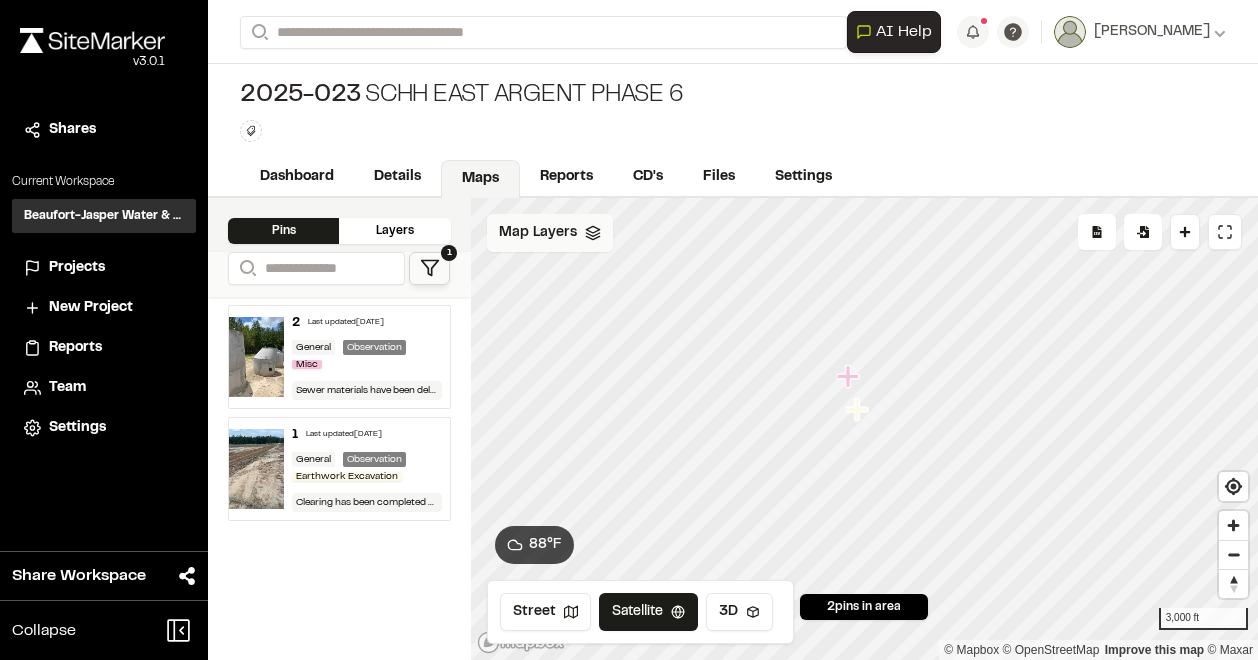 click on "Map Layers" at bounding box center (538, 233) 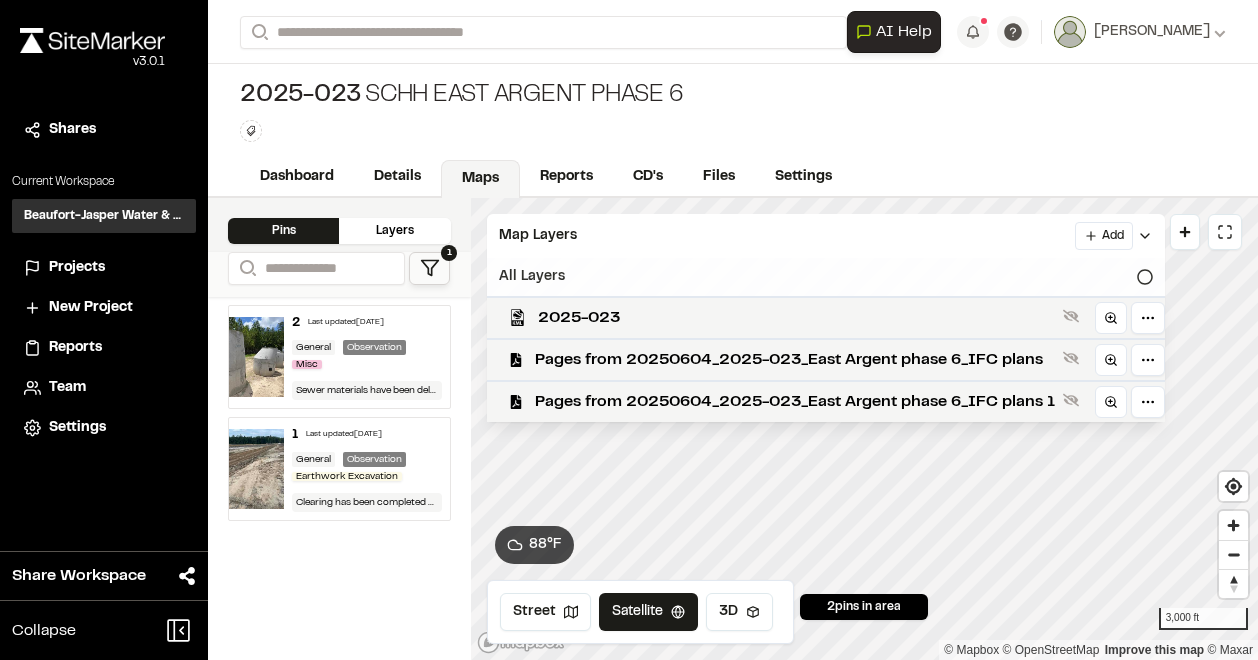 click on "All Layers" at bounding box center (826, 277) 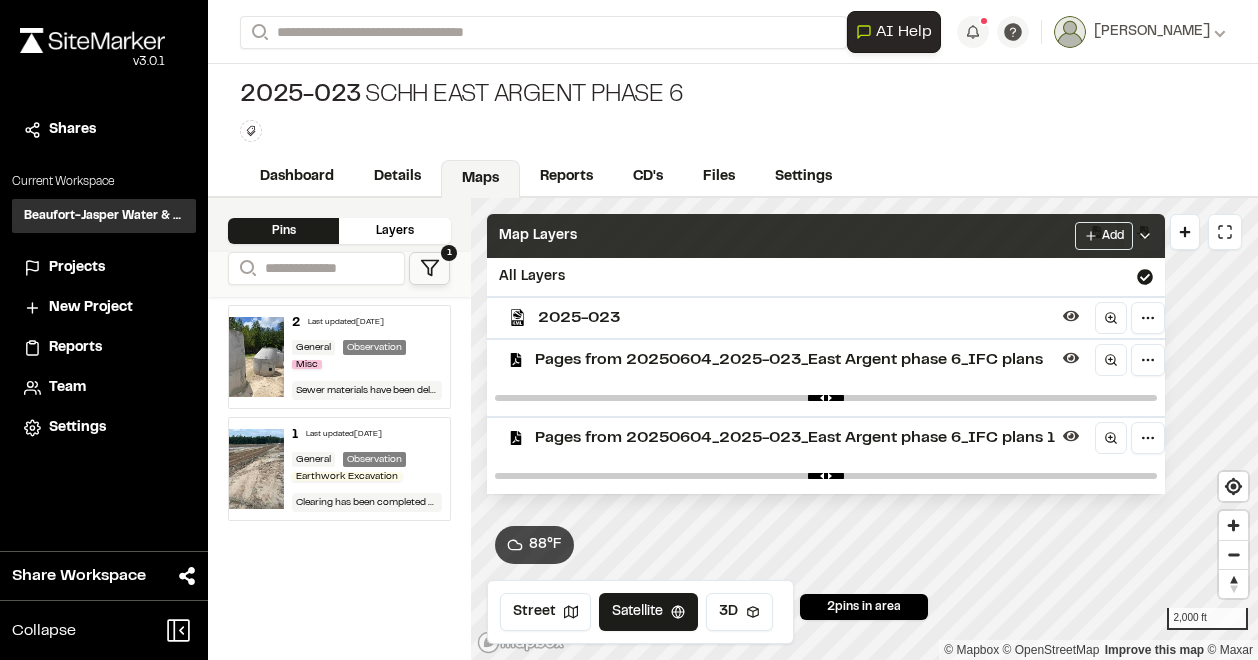 click on "Add" at bounding box center (1114, 236) 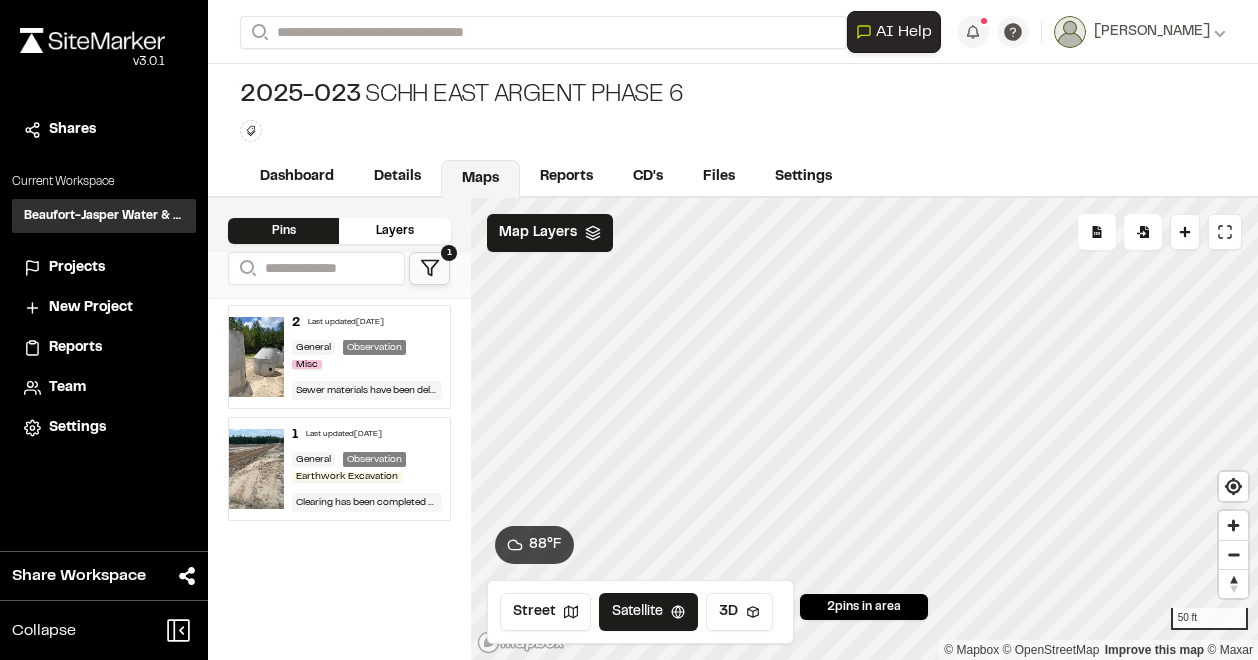 click on "1" at bounding box center (429, 268) 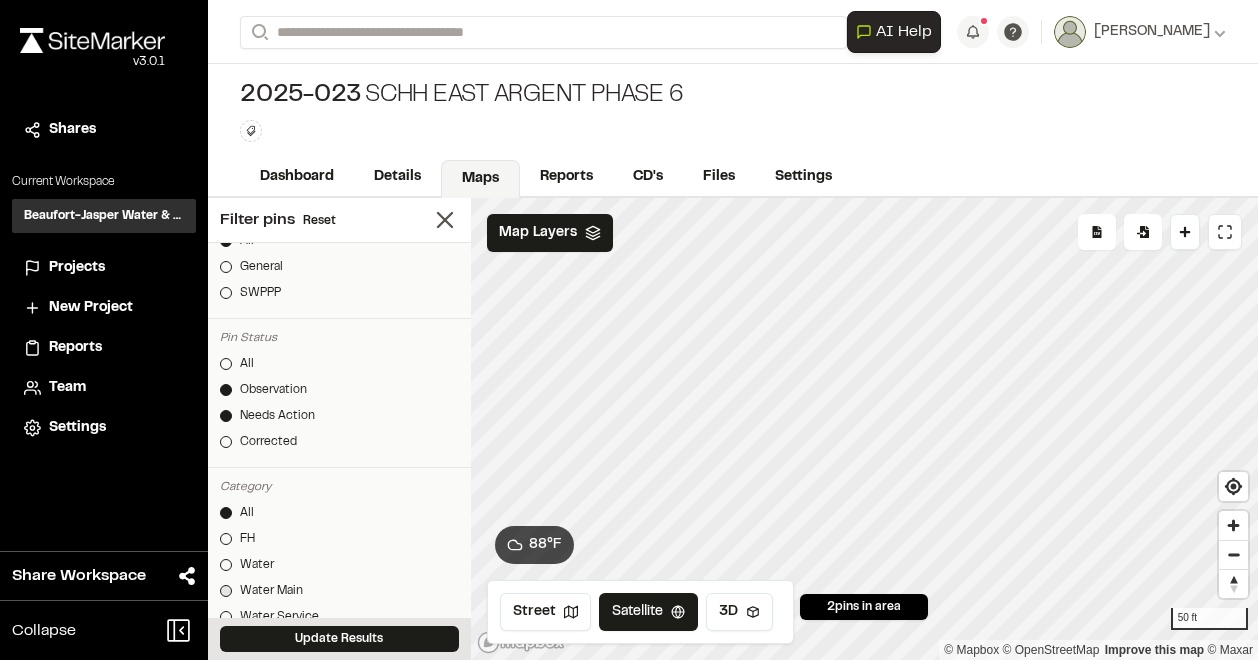 scroll, scrollTop: 500, scrollLeft: 0, axis: vertical 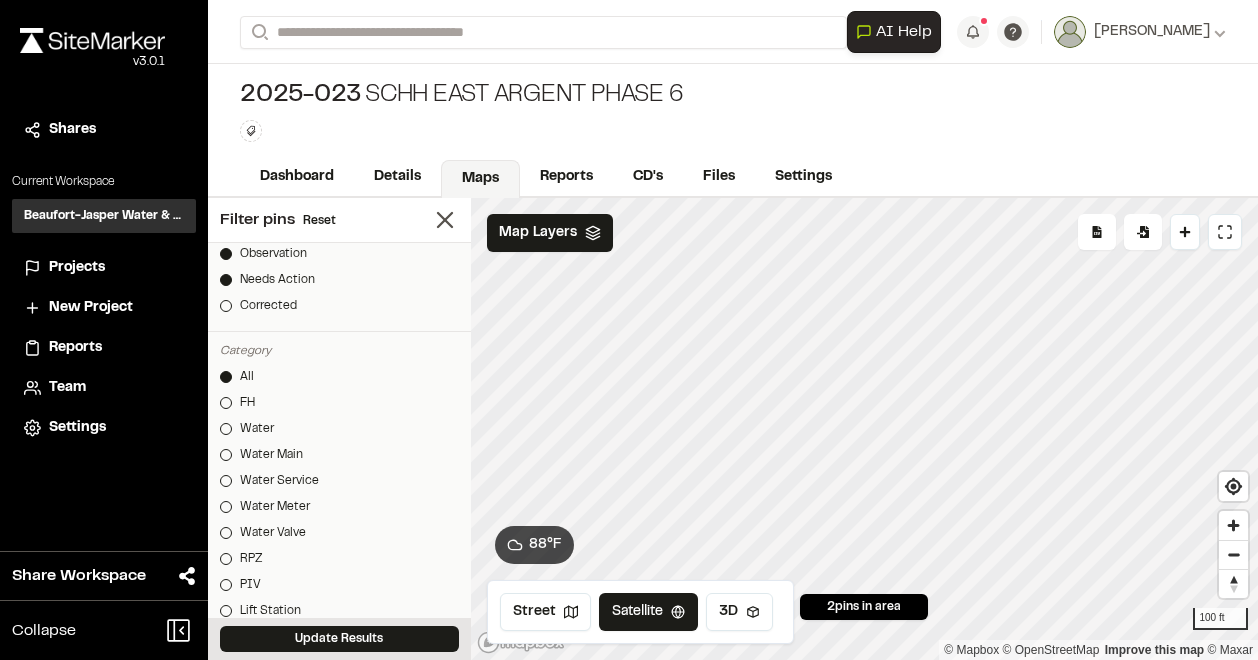 click on "Click to Drop Pin 2  pins in area   Export Pins Available Datums Datums Apply Conversion Select Datum Nearby Datums EPSG:2239 - NAD83 / [US_STATE][GEOGRAPHIC_DATA] (US survey foot) EPSG:2273 - NAD83 / [US_STATE] (international foot) EPSG:32617 - WGS 84 / UTM zone 17N EPSG:32600 - WGS 84 / UTM grid system (northern hemisphere) EPSG:32417 - WGS 72BE / UTM zone 17N EPSG:32217 - WGS 72 / UTM zone 17N EPSG:32167 - NAD83 / BLM 17N (US survey foot) EPSG:32133 - NAD83 / [US_STATE] (meter) EPSG:32067 - NAD27 / BLM 17N (US survey foot) EPSG:32033 - NAD27 / [US_STATE][GEOGRAPHIC_DATA] EPSG:26966 - NAD83 / [US_STATE][GEOGRAPHIC_DATA] (meter) EPSG:26917 - NAD83 / UTM zone 17N EPSG:26766 - NAD27 / [US_STATE][GEOGRAPHIC_DATA] EPSG:26717 - NAD27 / UTM zone 17N EPSG:10606 - WGS 84 (G2296) EPSG:10605 - WGS 84 (G2296) EPSG:10604 - WGS 84 (G2296) EPSG:10346 - NSIDC Authalic Sphere EPSG:10345 - [PERSON_NAME] 1980 EPSG:10178 - IGS20 EPSG:10177 - IGS20 EPSG:10176 - IGS20 EPSG:9990 - ITRF2020 EPSG:9989 - ITRF2020 EPSG:9988 - ITRF2020 EPSG:9755 - WGS 84 (G2139) EPSG:9475 - PZ-90.11 )" at bounding box center (865, 429) 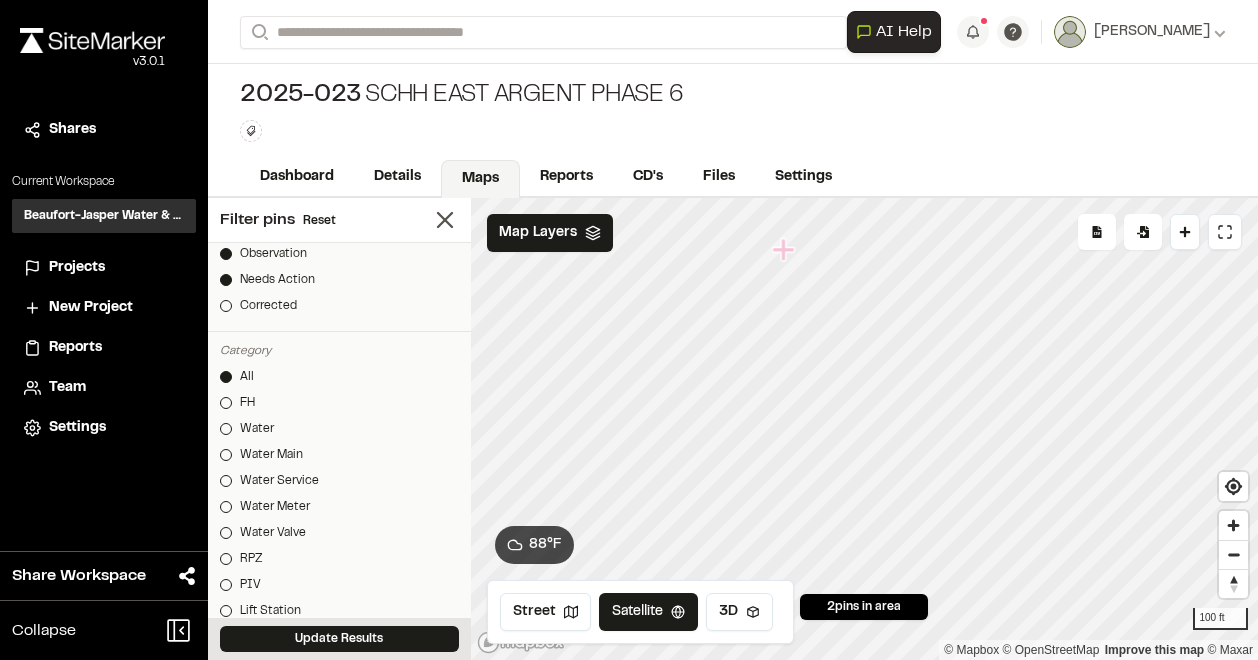 click on "**********" at bounding box center (733, 330) 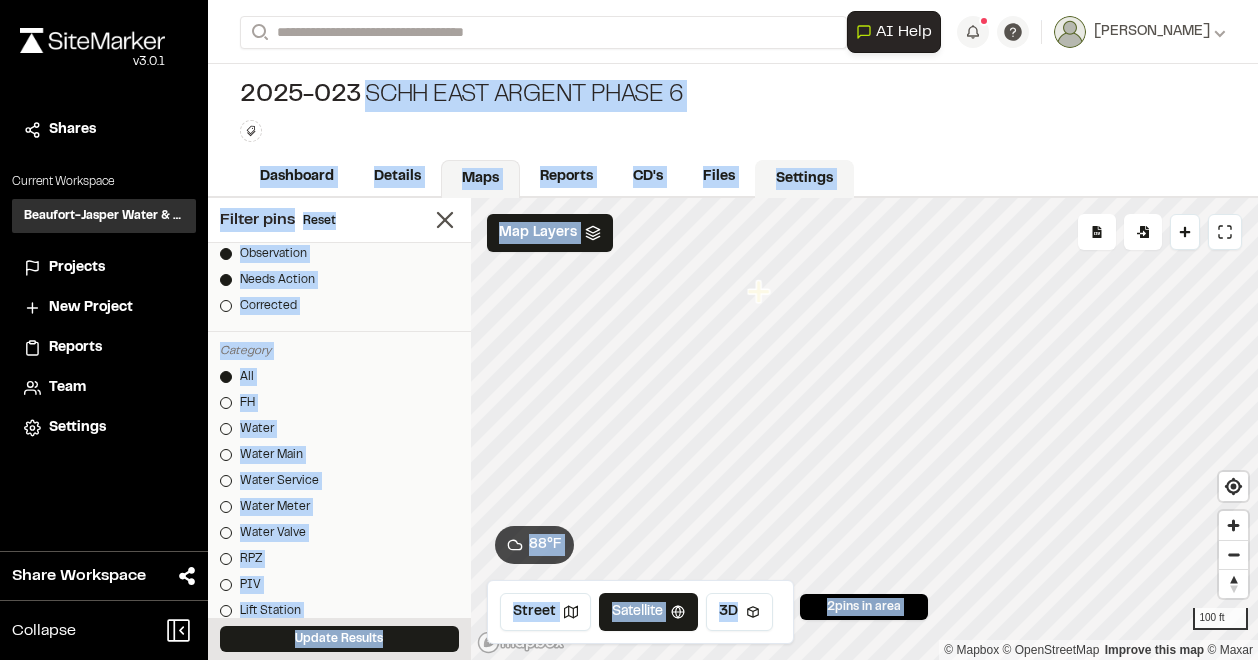 click on "**********" at bounding box center [733, 330] 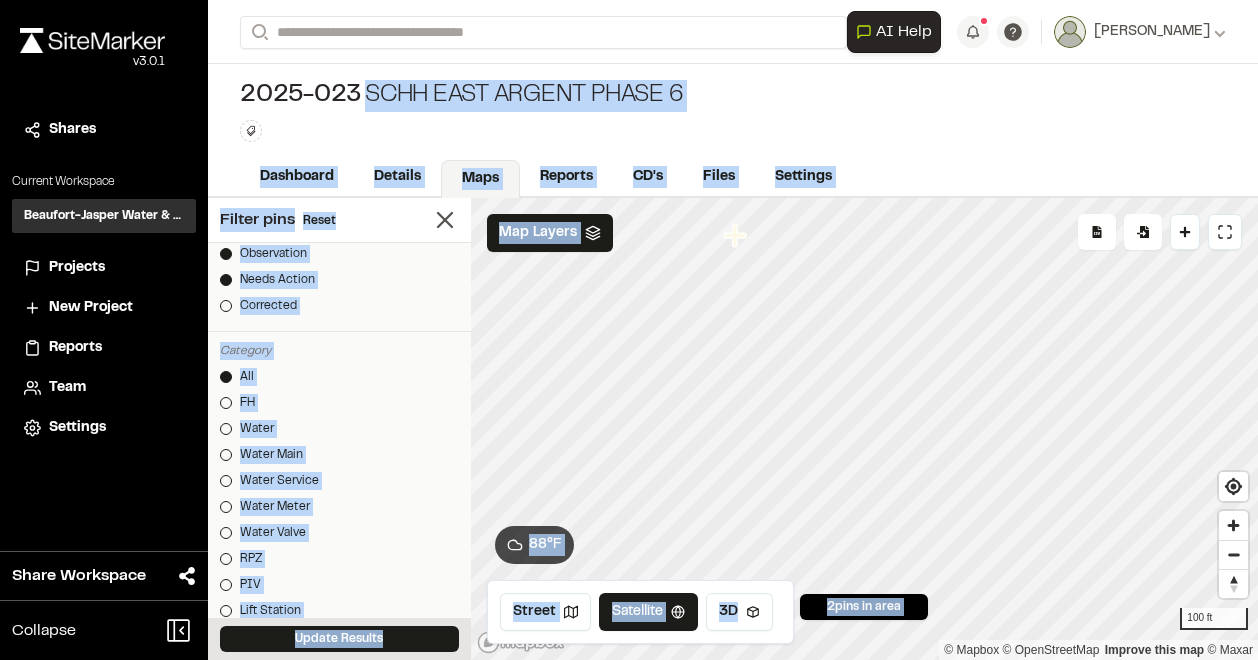 click on "2025-023   SCHH East Argent Phase 6  Type Enter or comma to add tag." at bounding box center (733, 111) 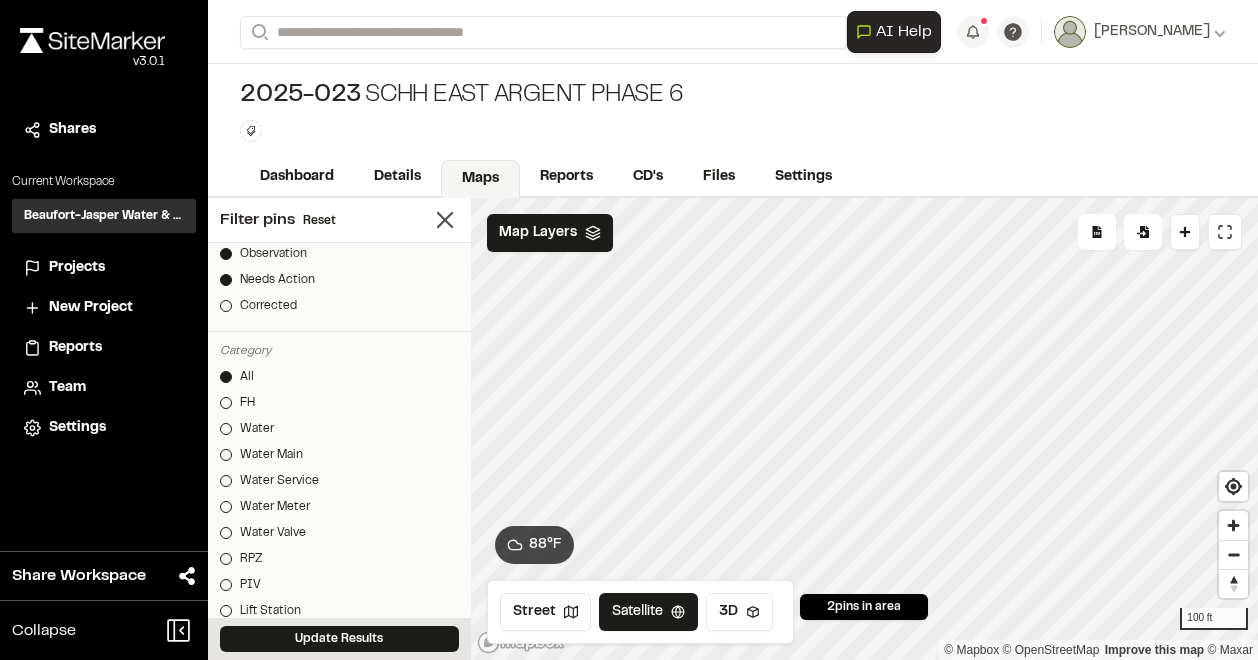 click on "Click to Drop Pin 2  pins in area   Export Pins Available Datums Datums Apply Conversion Select Datum Nearby Datums EPSG:2239 - NAD83 / [US_STATE][GEOGRAPHIC_DATA] (US survey foot) EPSG:2273 - NAD83 / [US_STATE] (international foot) EPSG:32617 - WGS 84 / UTM zone 17N EPSG:32600 - WGS 84 / UTM grid system (northern hemisphere) EPSG:32417 - WGS 72BE / UTM zone 17N EPSG:32217 - WGS 72 / UTM zone 17N EPSG:32167 - NAD83 / BLM 17N (US survey foot) EPSG:32133 - NAD83 / [US_STATE] (meter) EPSG:32067 - NAD27 / BLM 17N (US survey foot) EPSG:32033 - NAD27 / [US_STATE][GEOGRAPHIC_DATA] EPSG:26966 - NAD83 / [US_STATE][GEOGRAPHIC_DATA] (meter) EPSG:26917 - NAD83 / UTM zone 17N EPSG:26766 - NAD27 / [US_STATE][GEOGRAPHIC_DATA] EPSG:26717 - NAD27 / UTM zone 17N EPSG:10606 - WGS 84 (G2296) EPSG:10605 - WGS 84 (G2296) EPSG:10604 - WGS 84 (G2296) EPSG:10346 - NSIDC Authalic Sphere EPSG:10345 - [PERSON_NAME] 1980 EPSG:10178 - IGS20 EPSG:10177 - IGS20 EPSG:10176 - IGS20 EPSG:9990 - ITRF2020 EPSG:9989 - ITRF2020 EPSG:9988 - ITRF2020 EPSG:9755 - WGS 84 (G2139) EPSG:9475 - PZ-90.11 )" at bounding box center (865, 429) 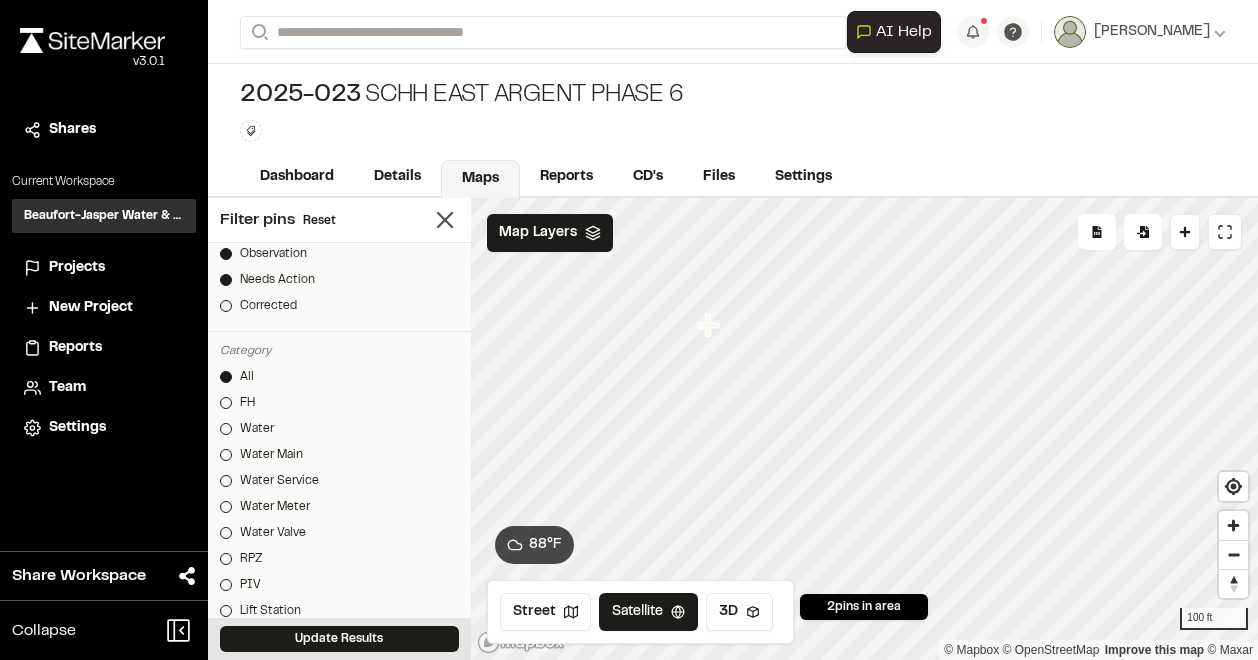 click on "Needs Action" at bounding box center (339, 280) 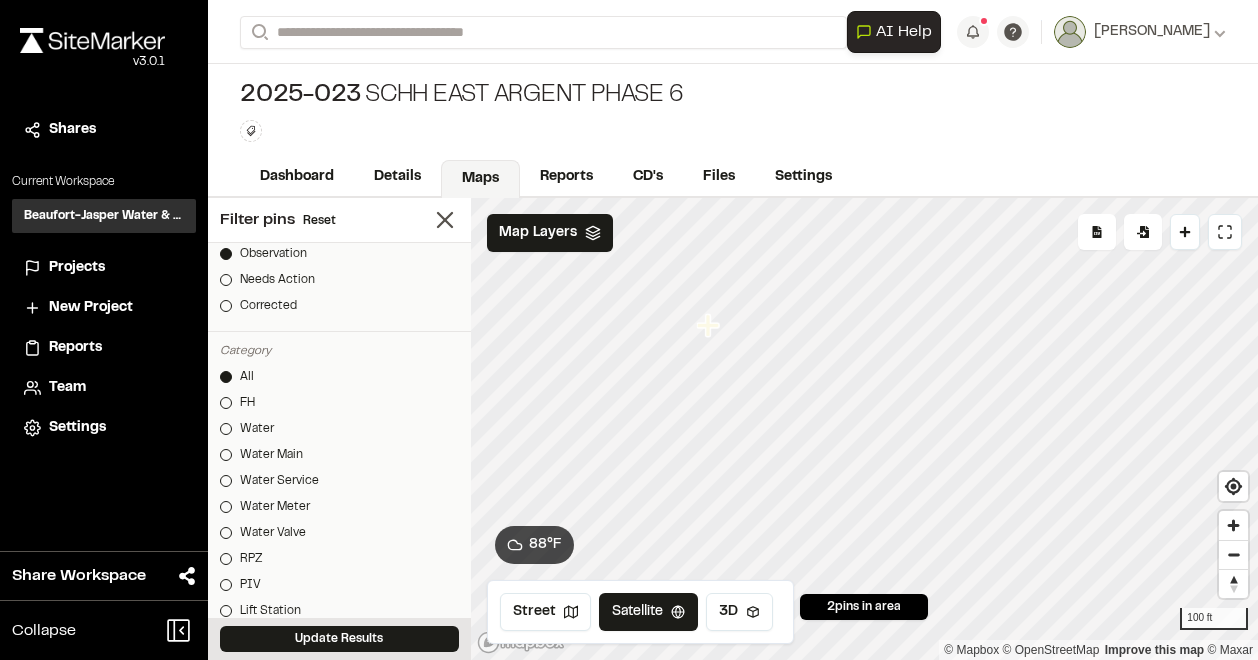 click on "2  pins in area" at bounding box center (864, 607) 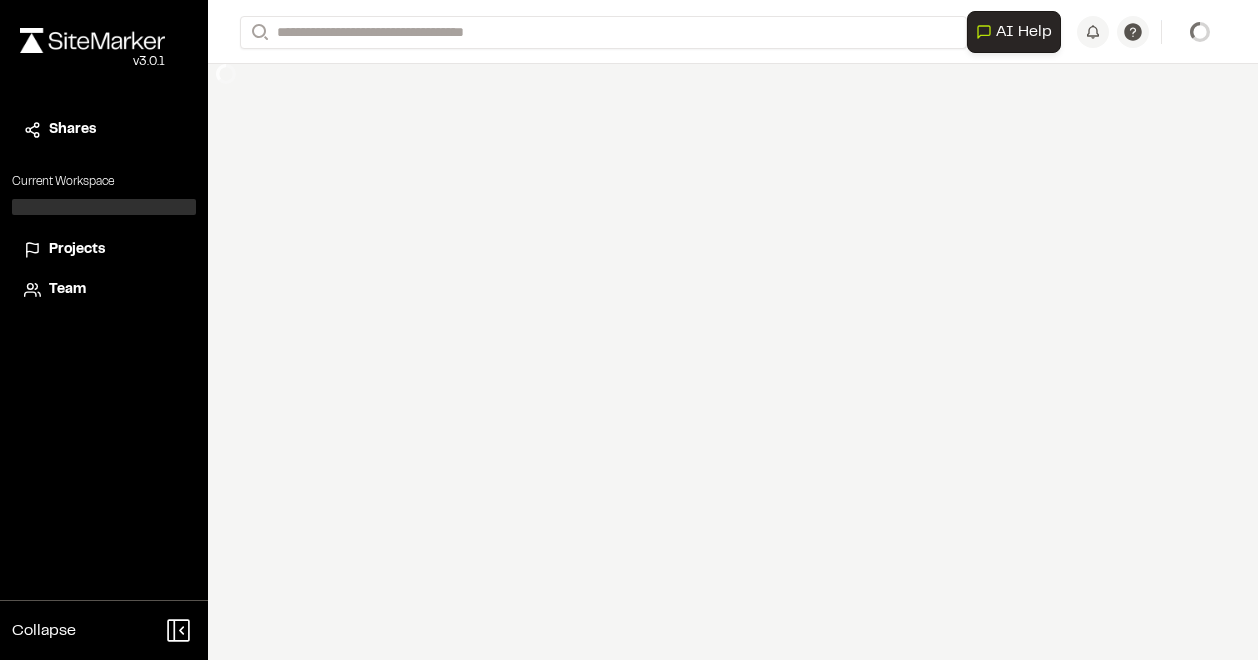 scroll, scrollTop: 0, scrollLeft: 0, axis: both 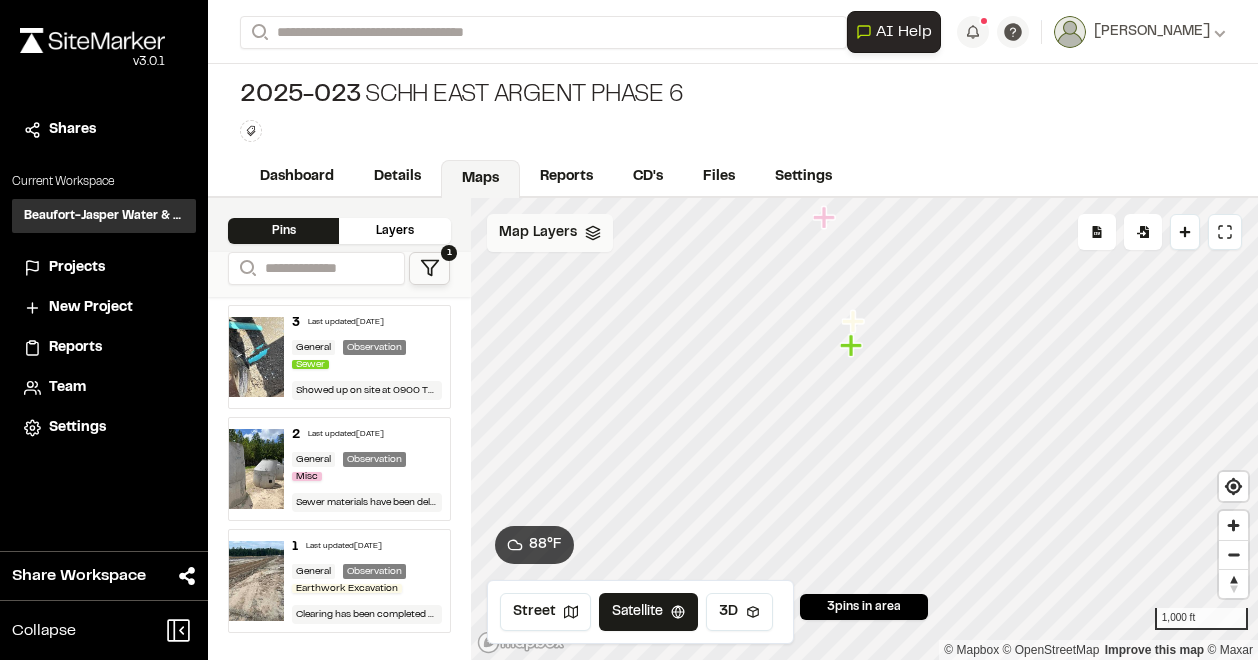 click 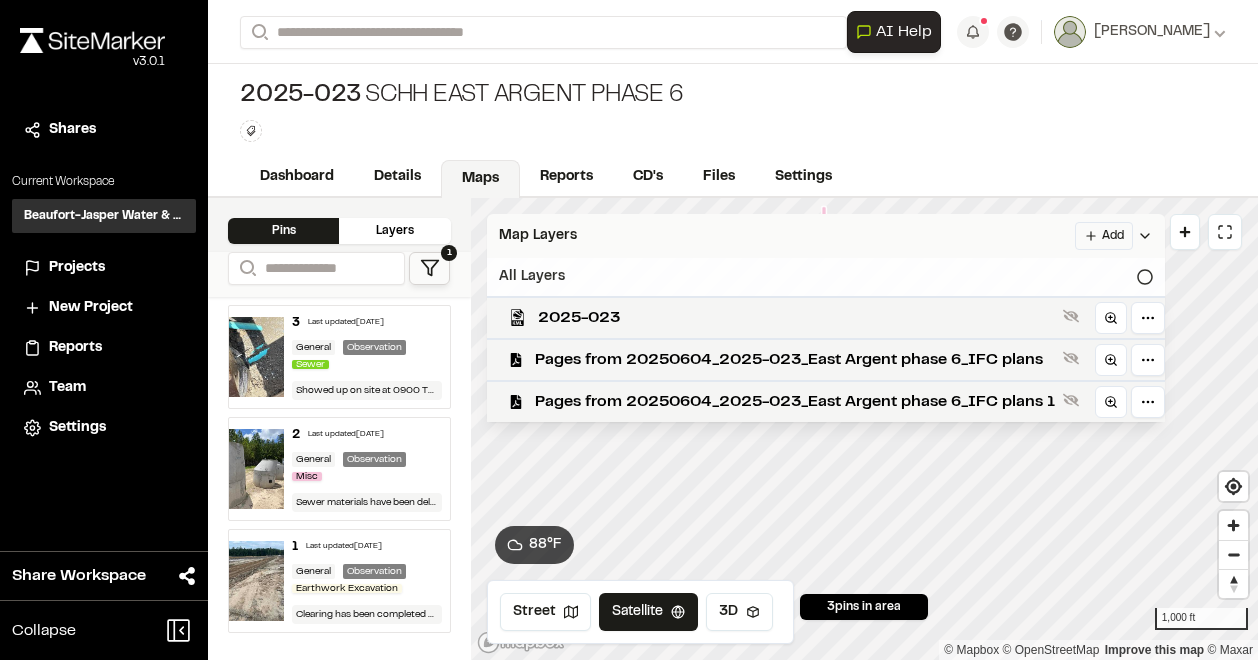 click 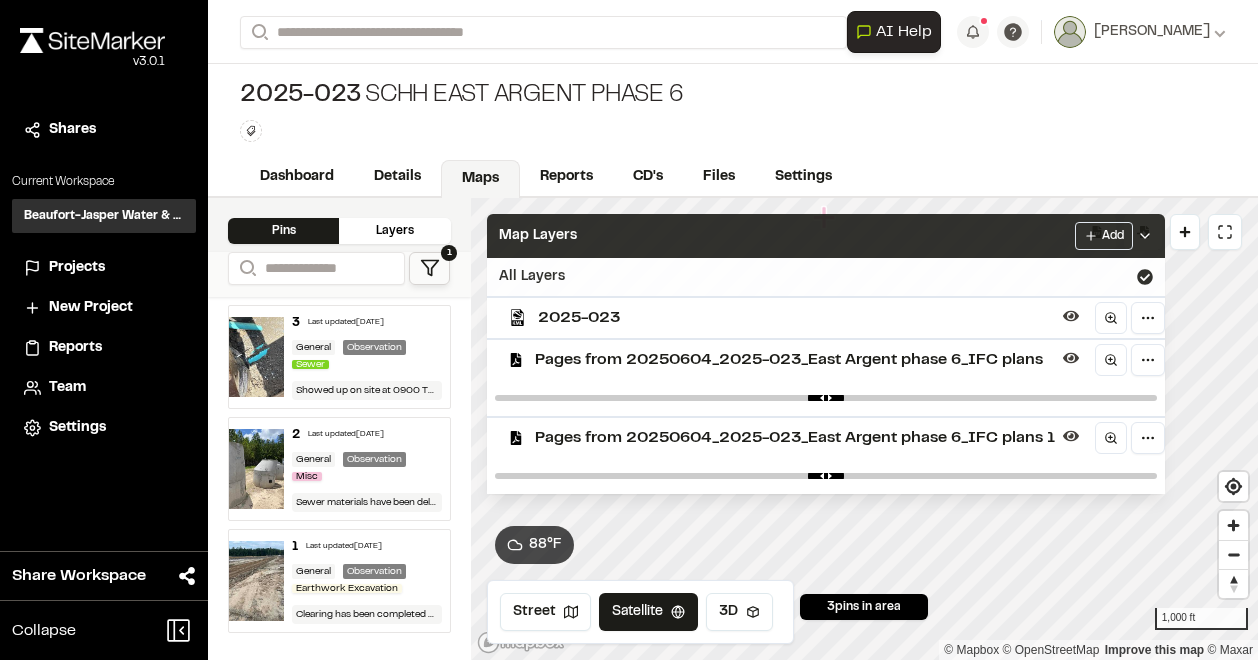 click 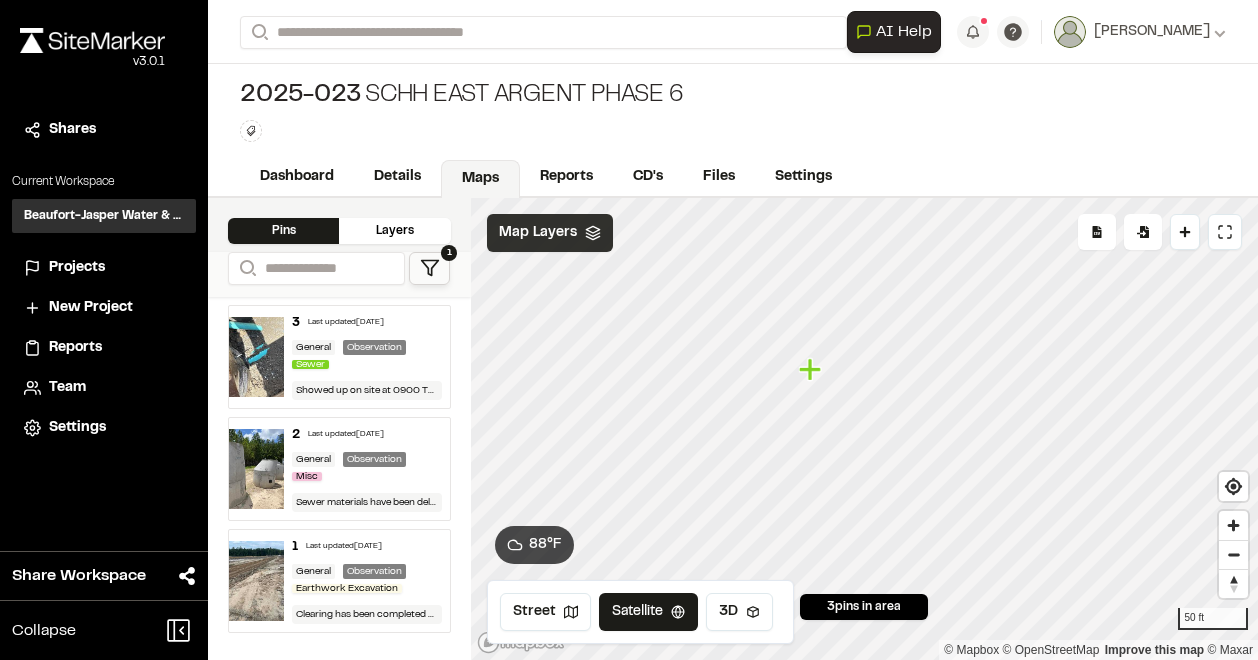 click 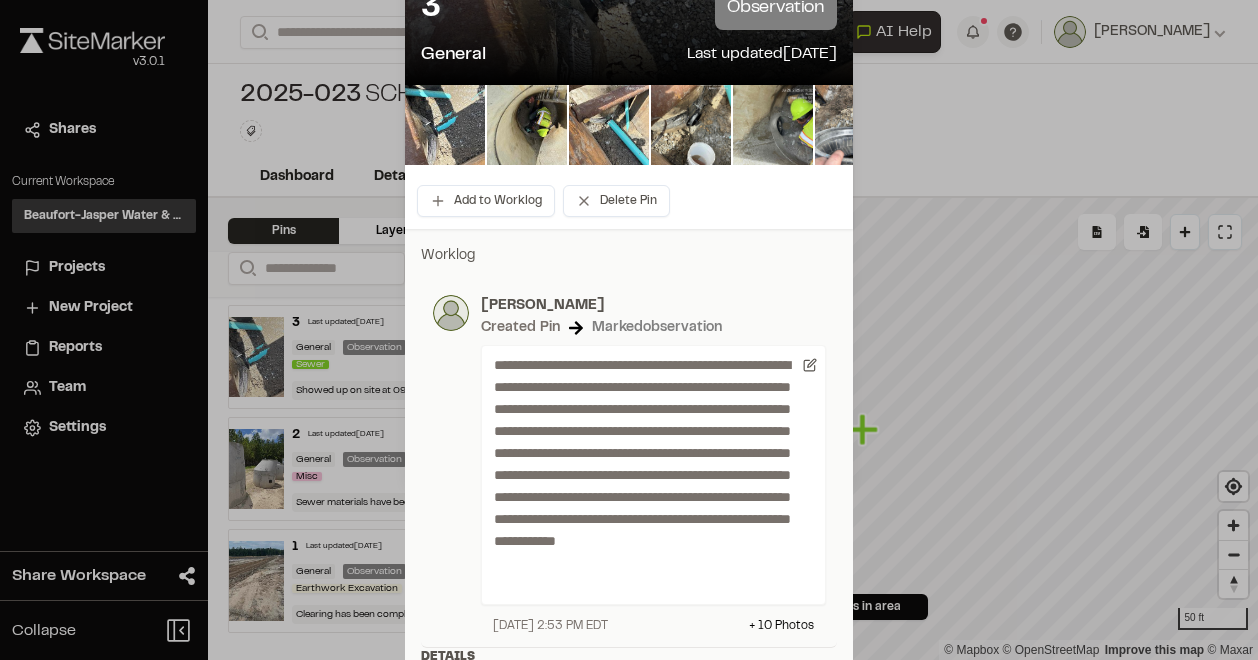 scroll, scrollTop: 0, scrollLeft: 0, axis: both 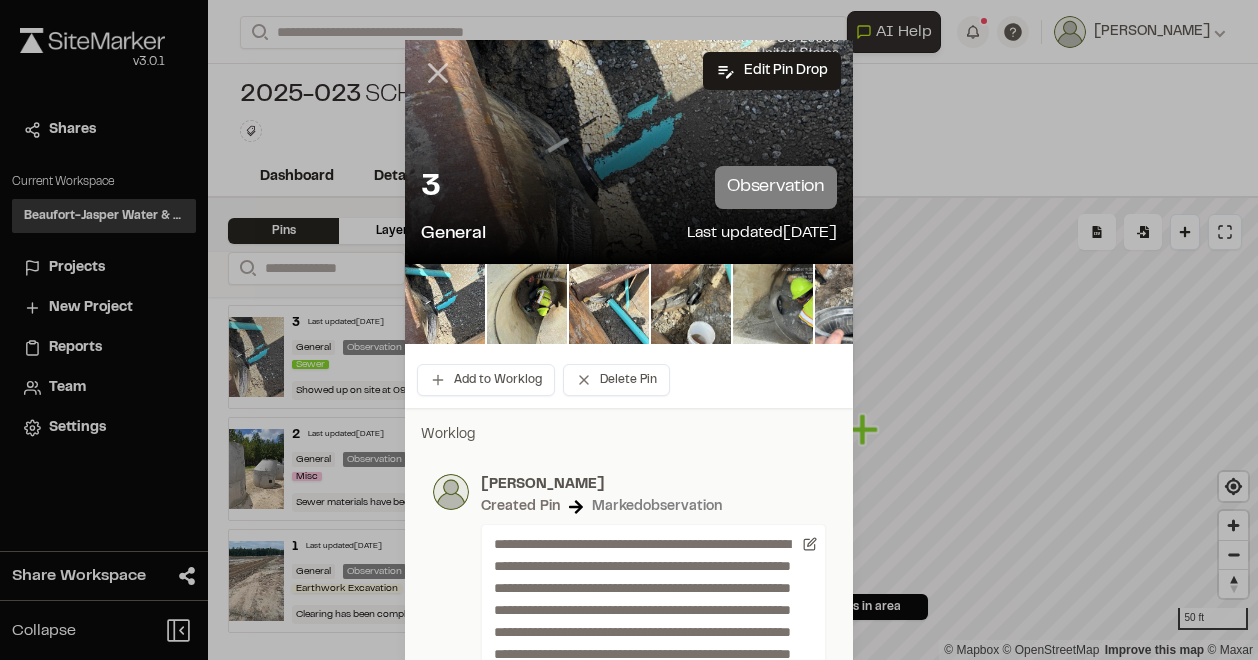 click 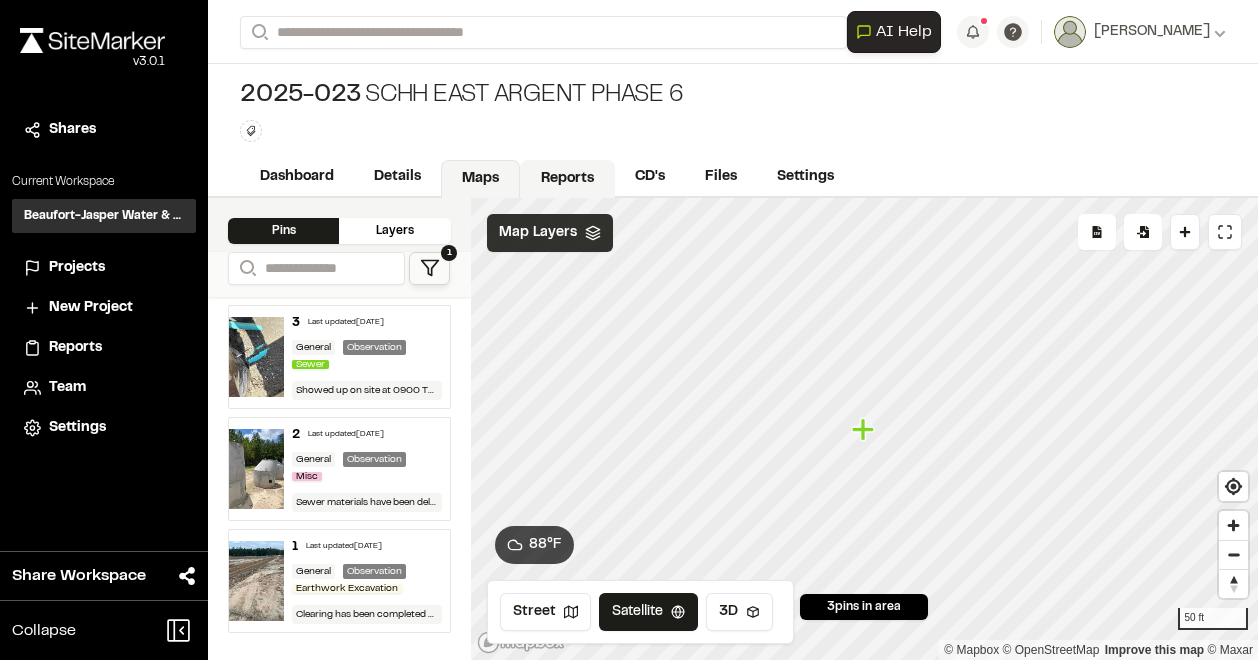 click on "Reports" at bounding box center (567, 179) 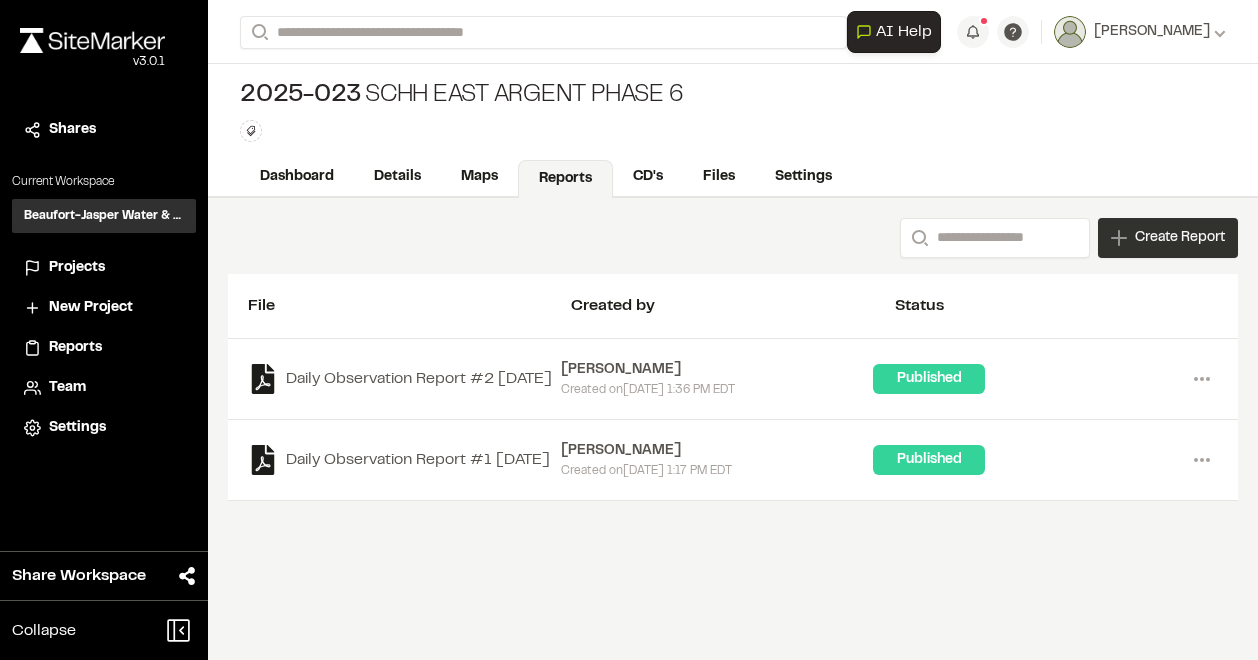 click on "Create Report" at bounding box center (1180, 238) 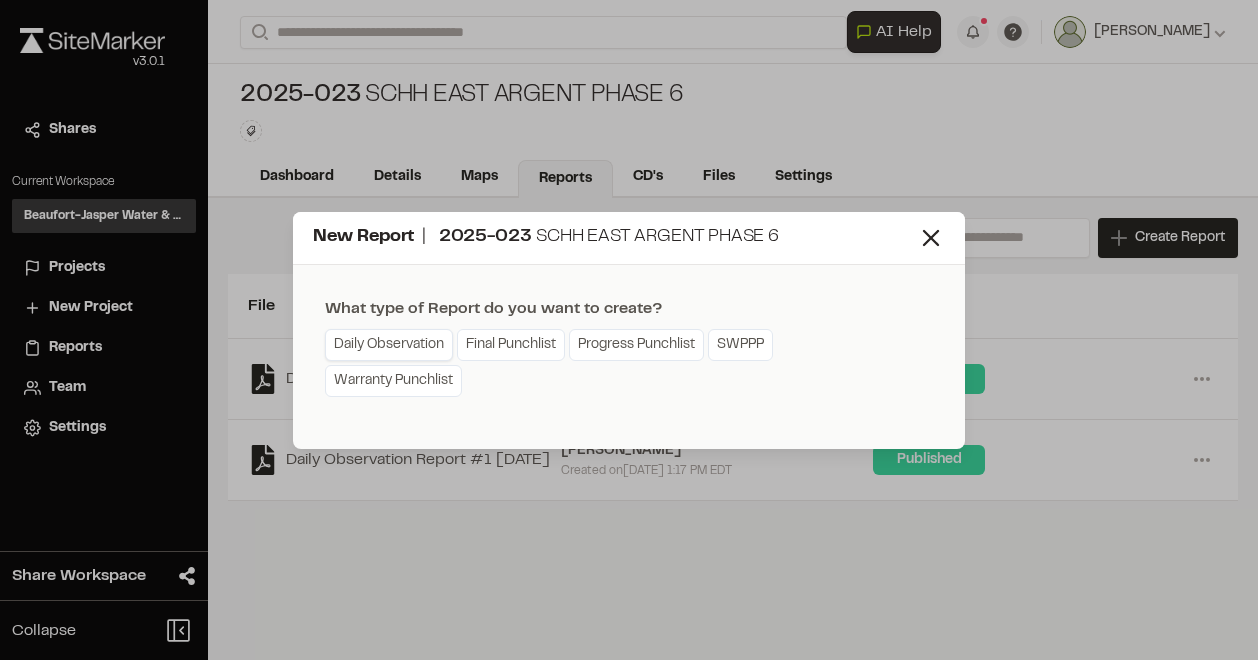 click on "Daily Observation" at bounding box center [389, 345] 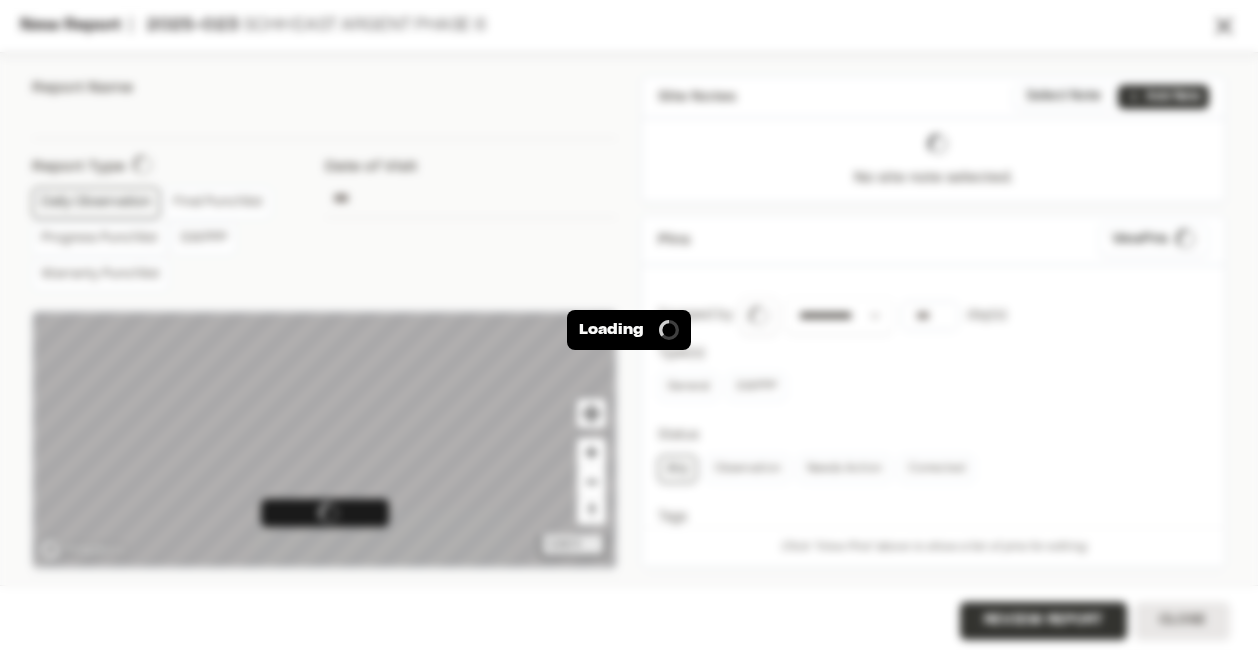 type on "**********" 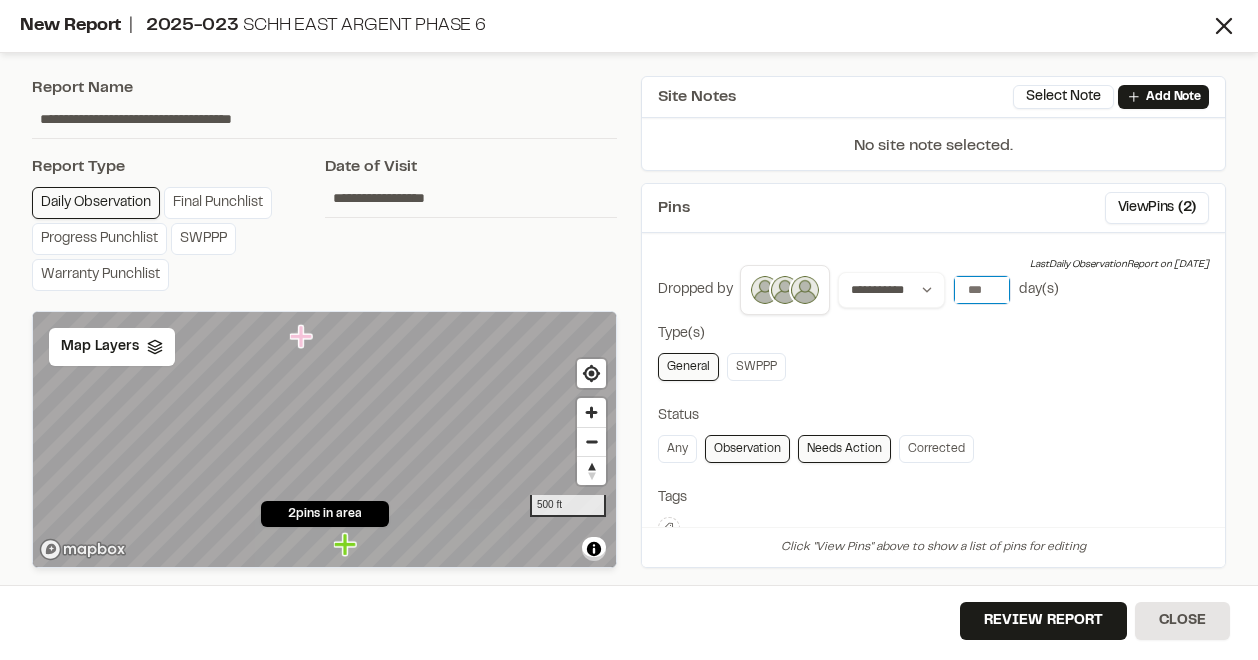 drag, startPoint x: 979, startPoint y: 287, endPoint x: 935, endPoint y: 287, distance: 44 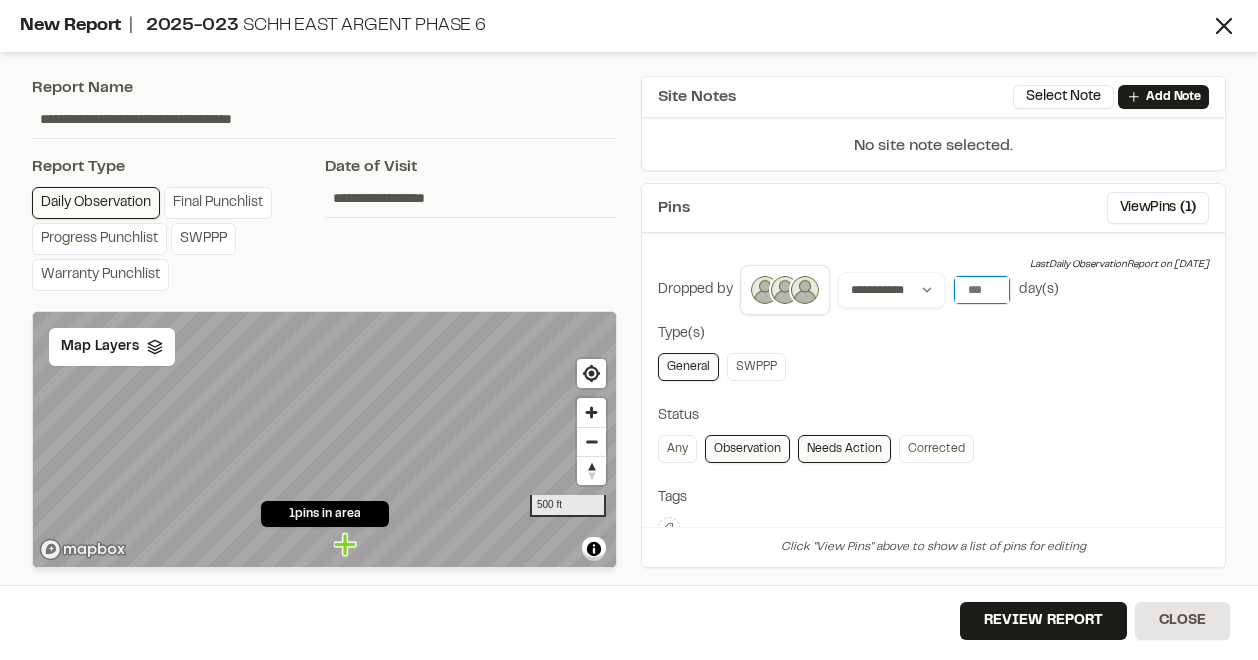 type on "*" 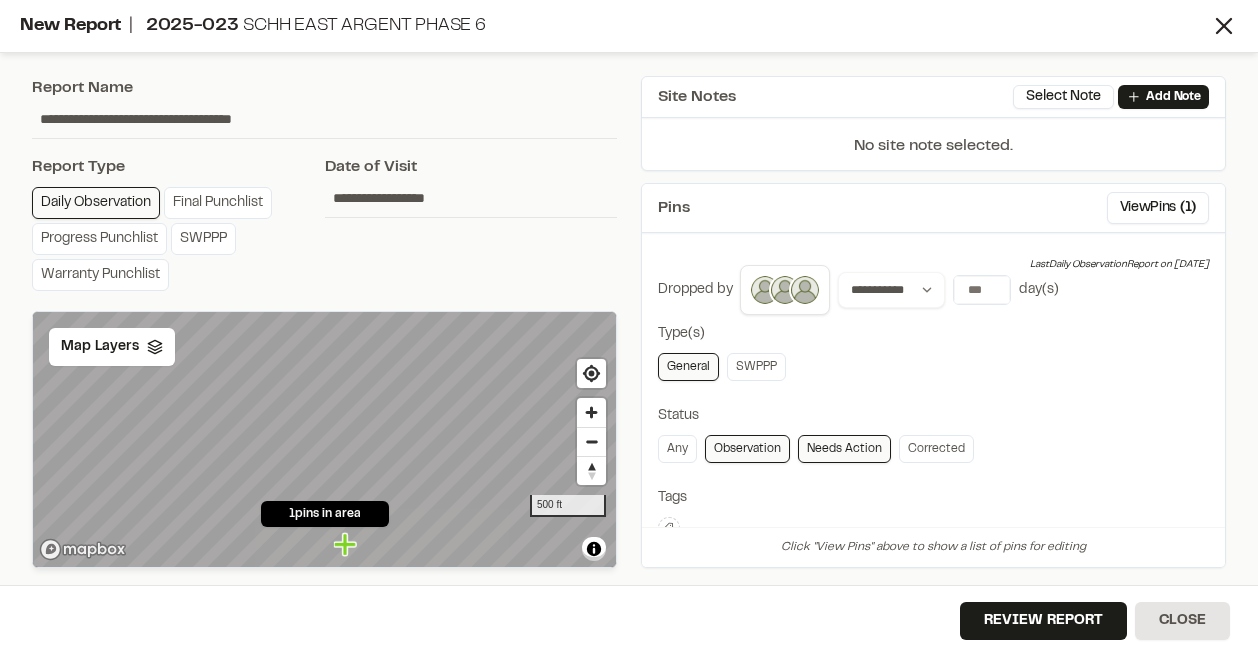 click on "General SWPPP" at bounding box center (933, 367) 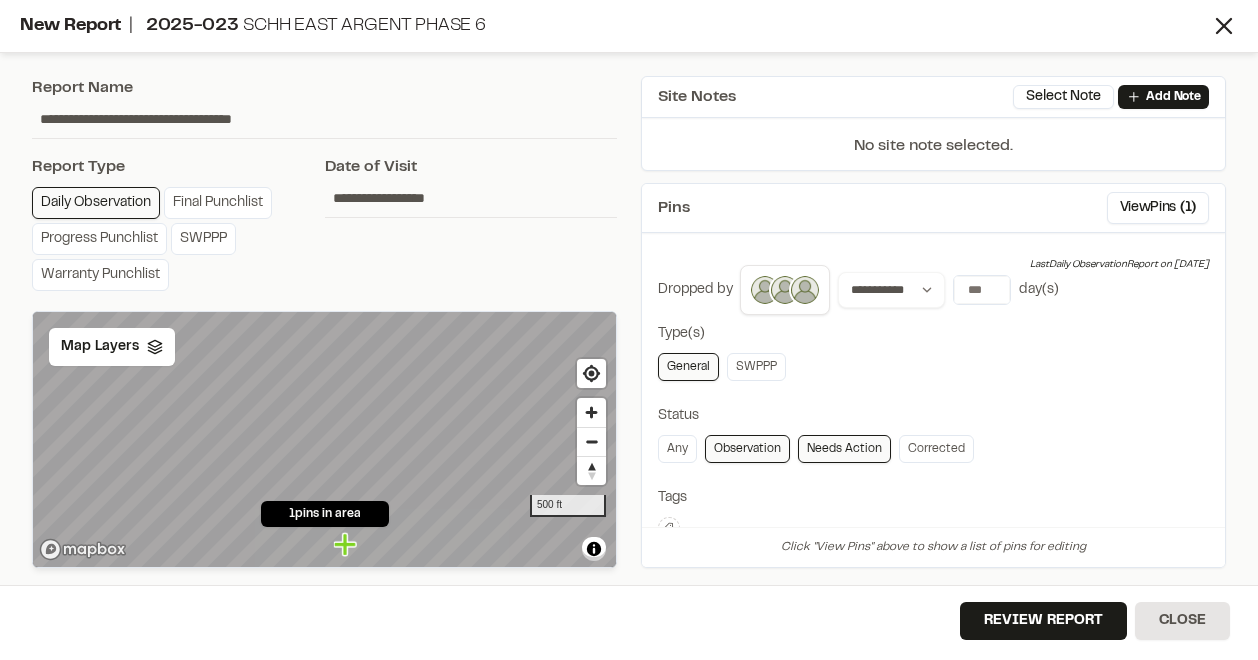 click on "Needs Action" at bounding box center [844, 449] 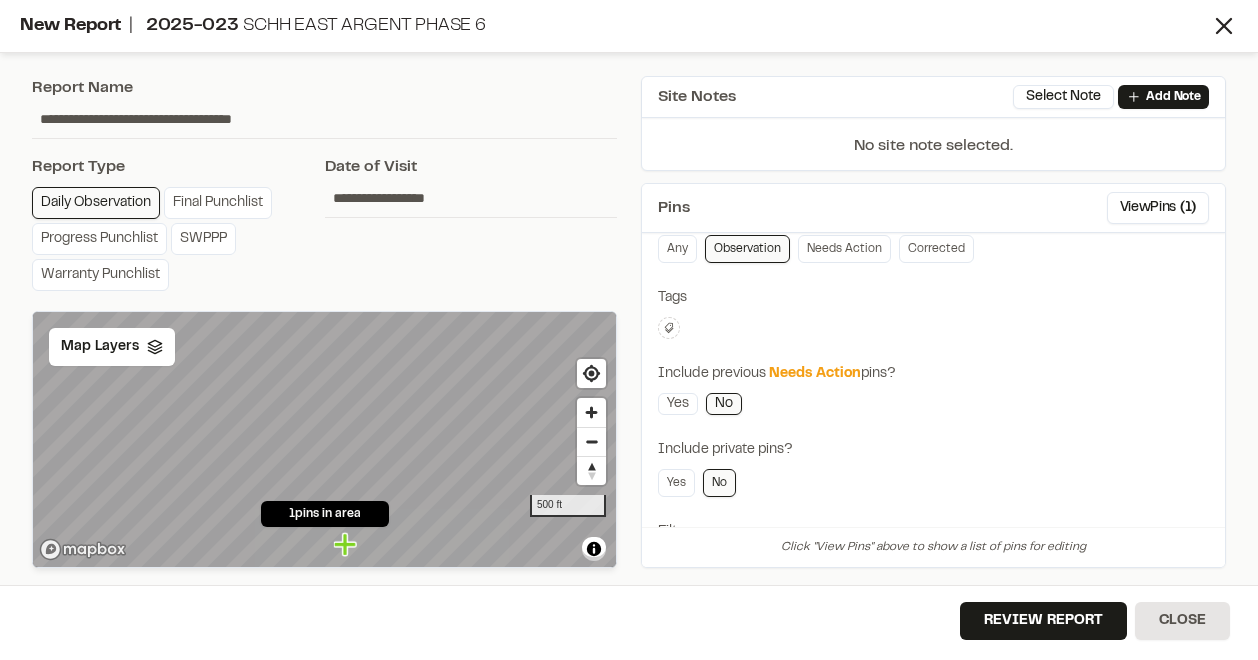 scroll, scrollTop: 0, scrollLeft: 0, axis: both 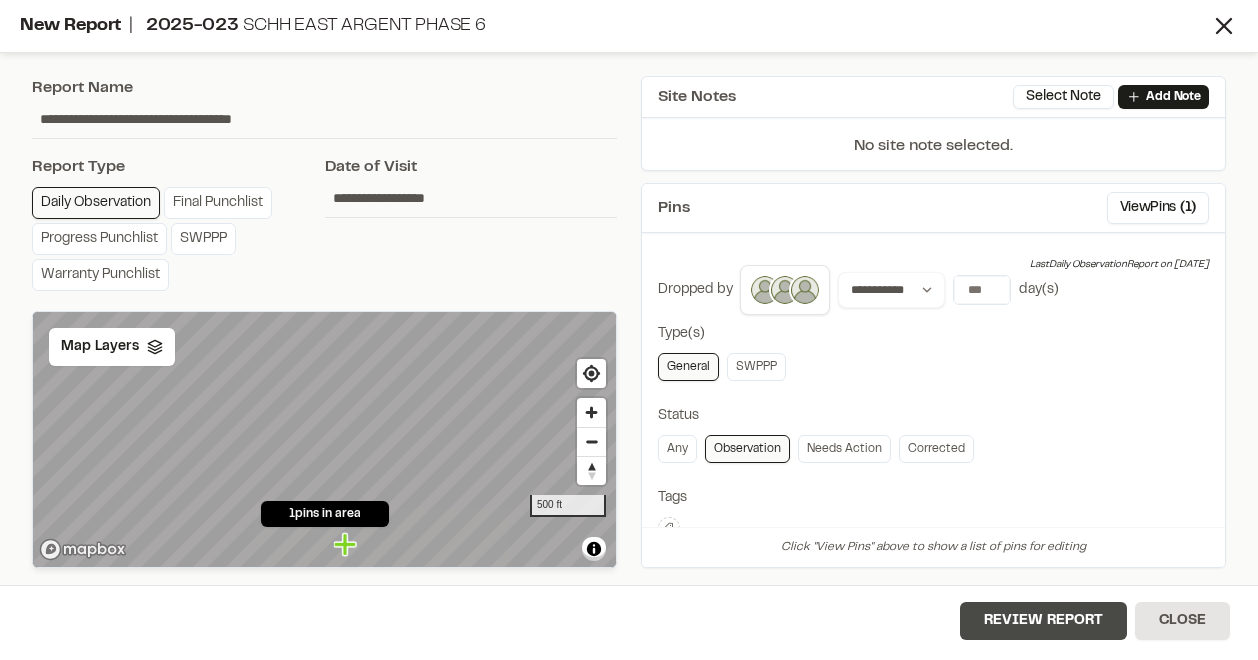 click on "Review Report" at bounding box center (1043, 621) 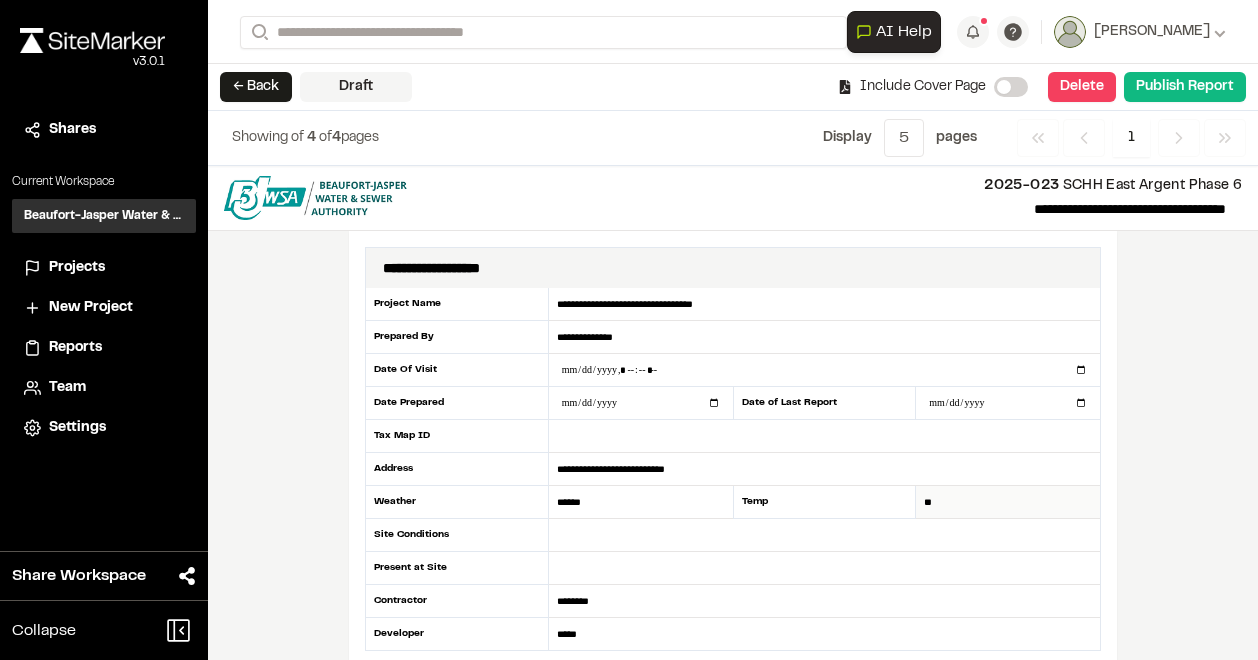 click on "**" at bounding box center (1008, 502) 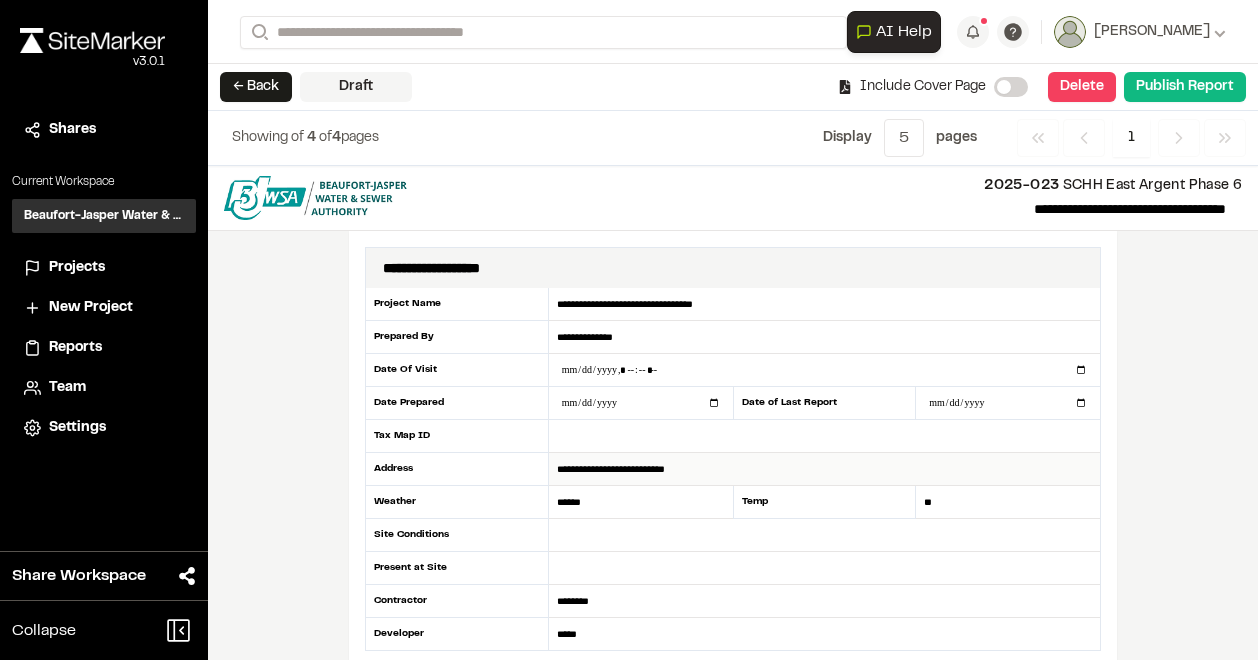 type on "*" 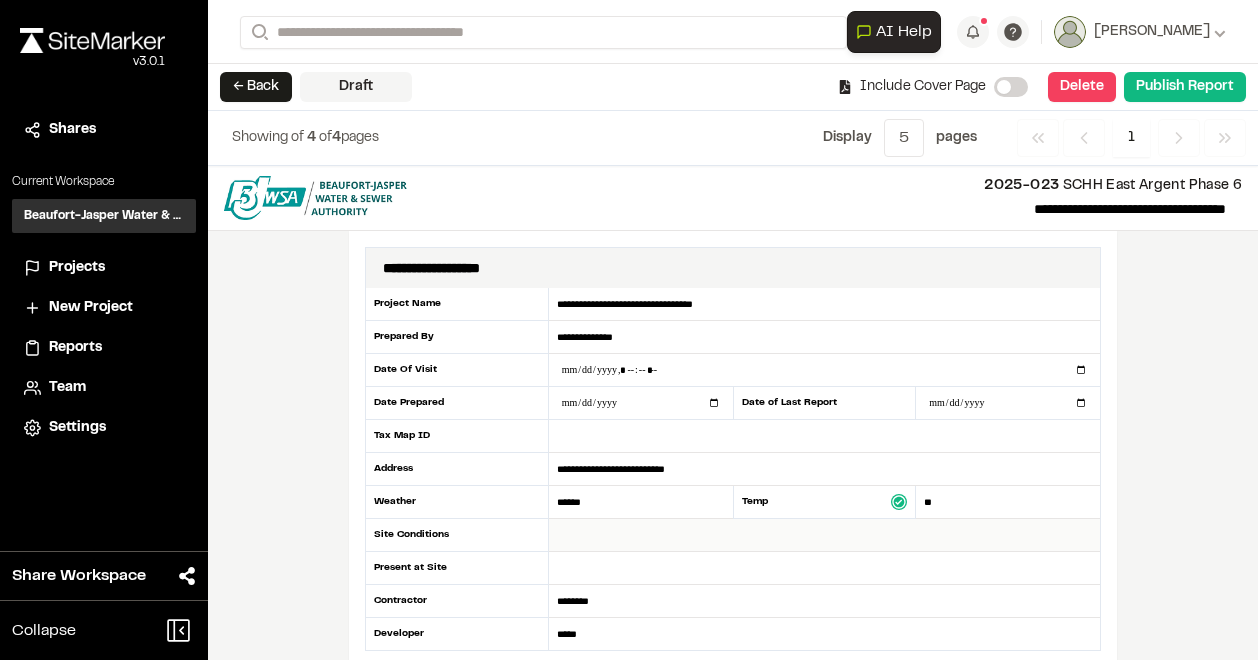 type on "**" 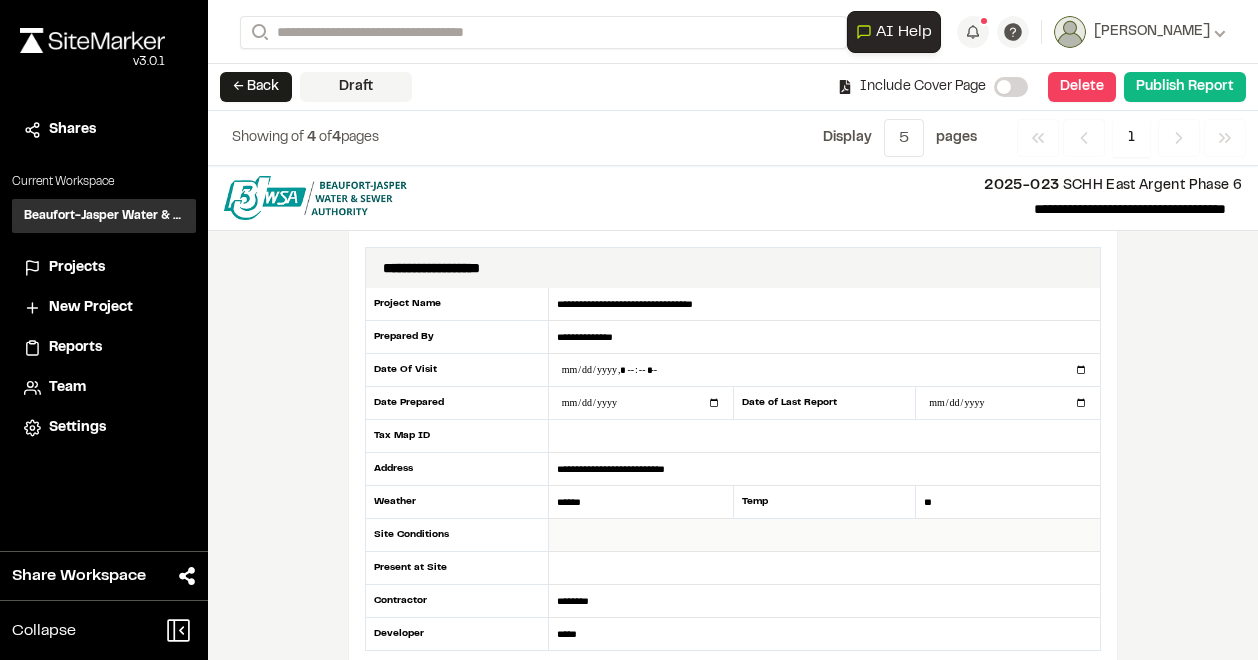 type on "*" 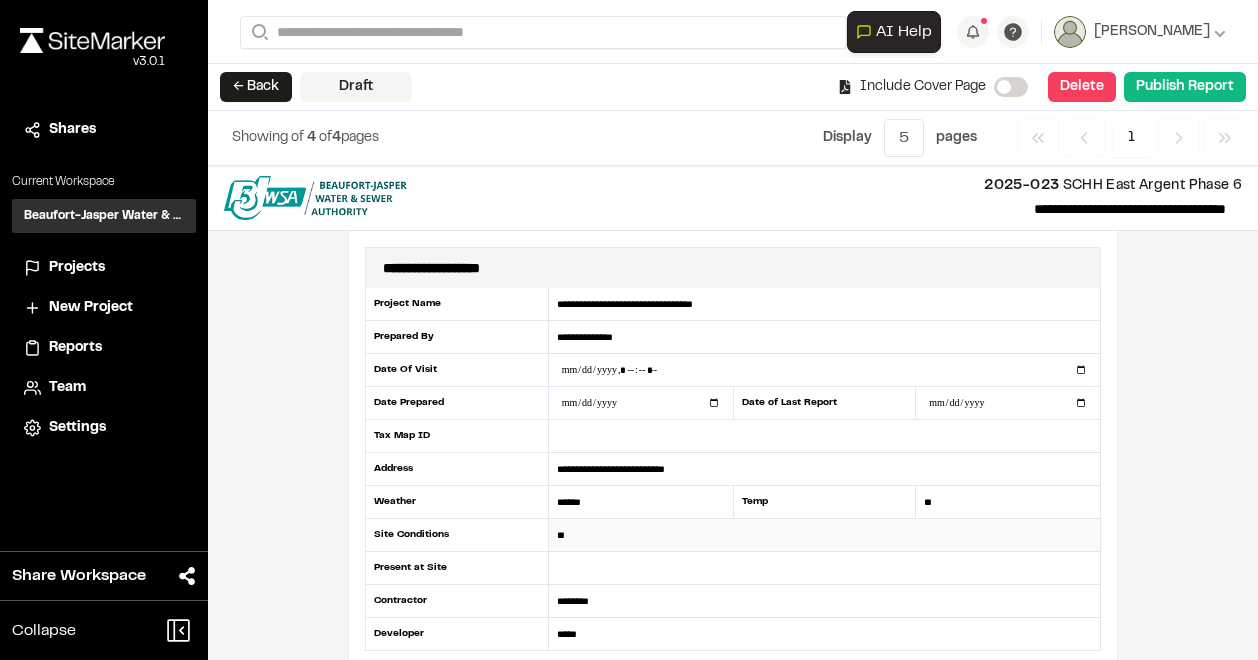 type on "*" 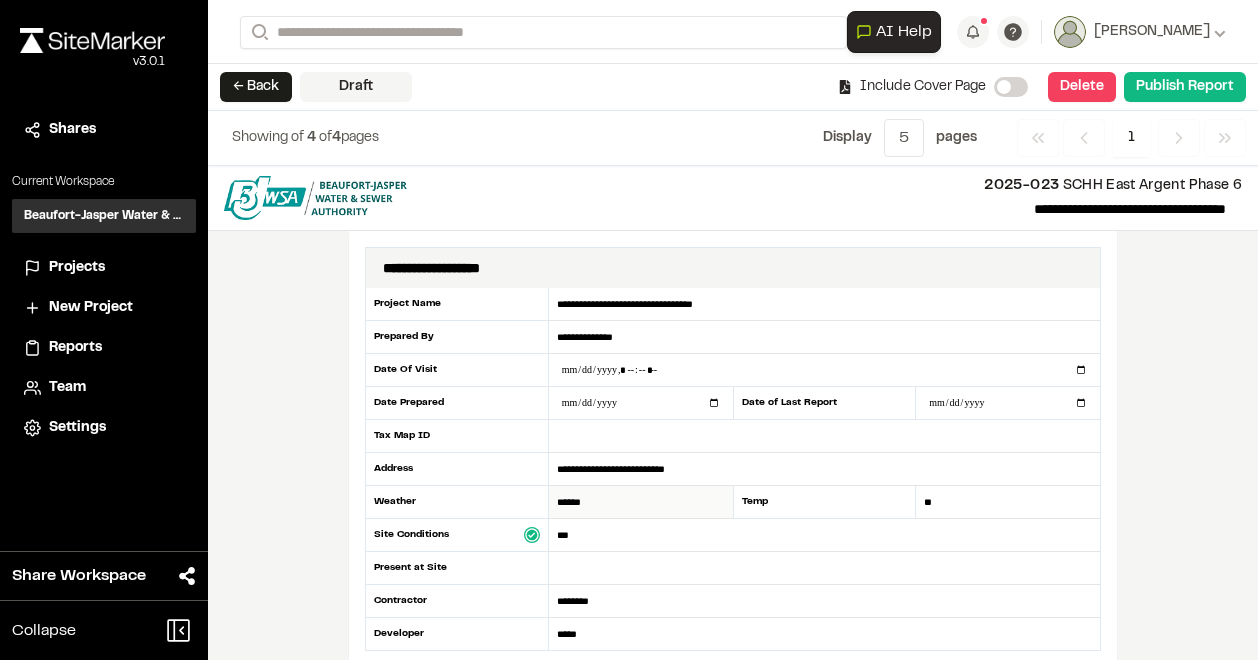 type on "***" 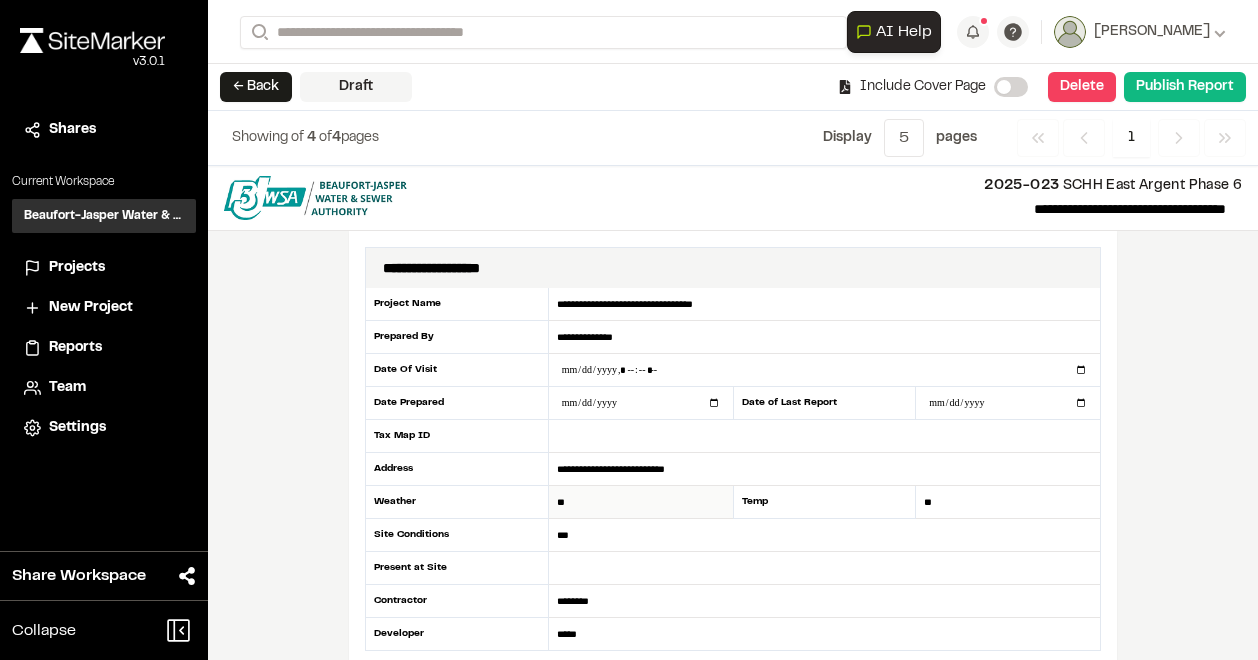 type on "*" 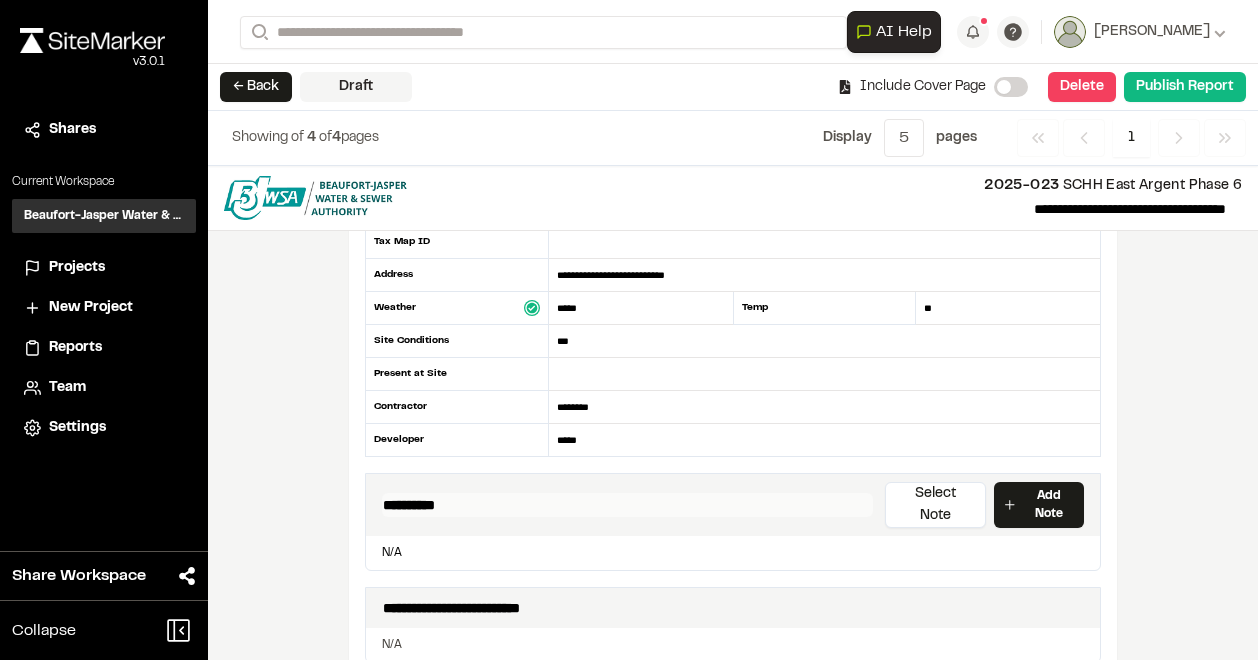 scroll, scrollTop: 200, scrollLeft: 0, axis: vertical 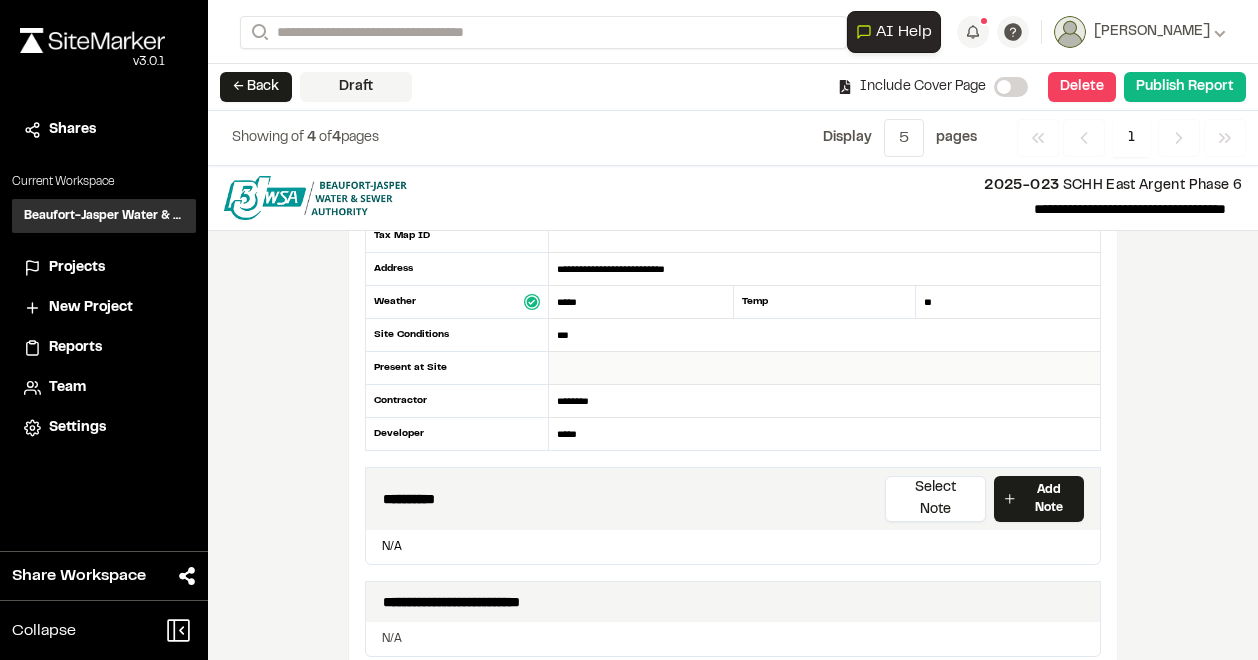 type on "*****" 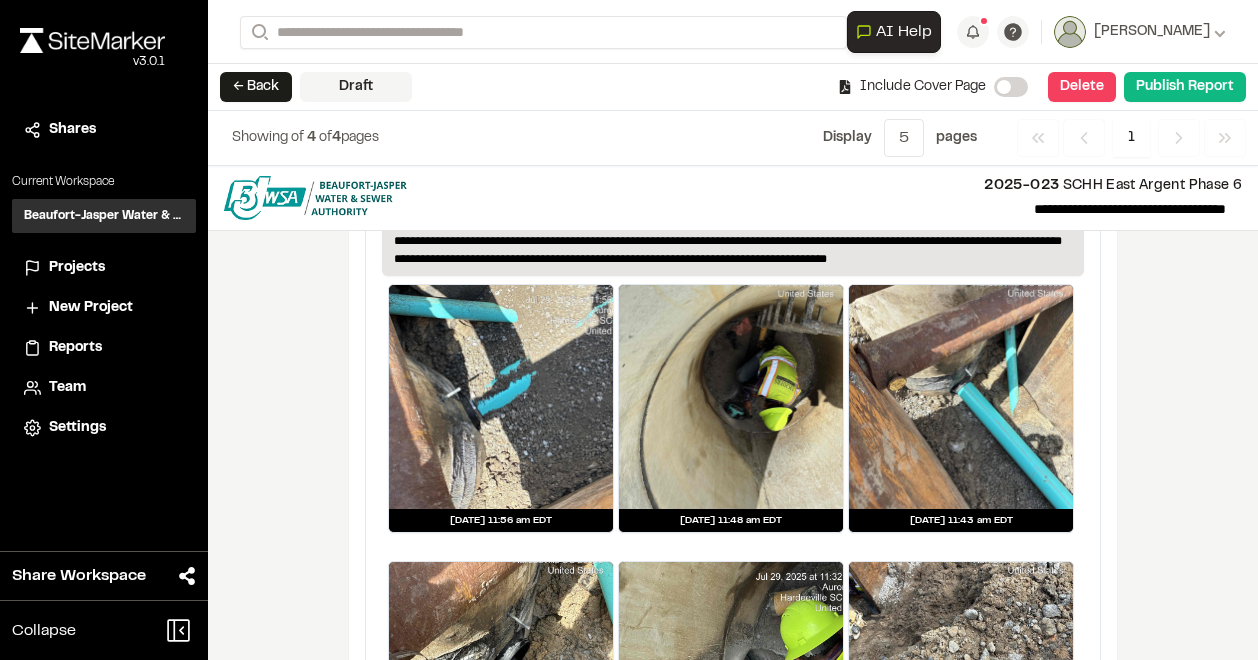 scroll, scrollTop: 2419, scrollLeft: 0, axis: vertical 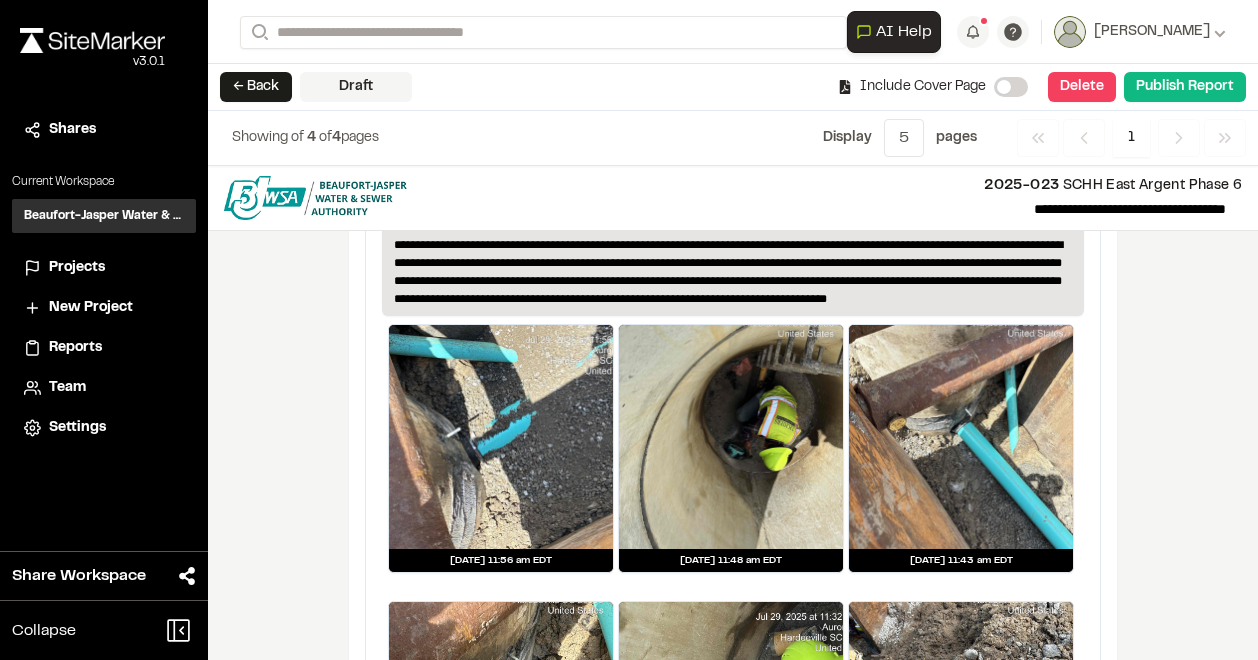 type on "**********" 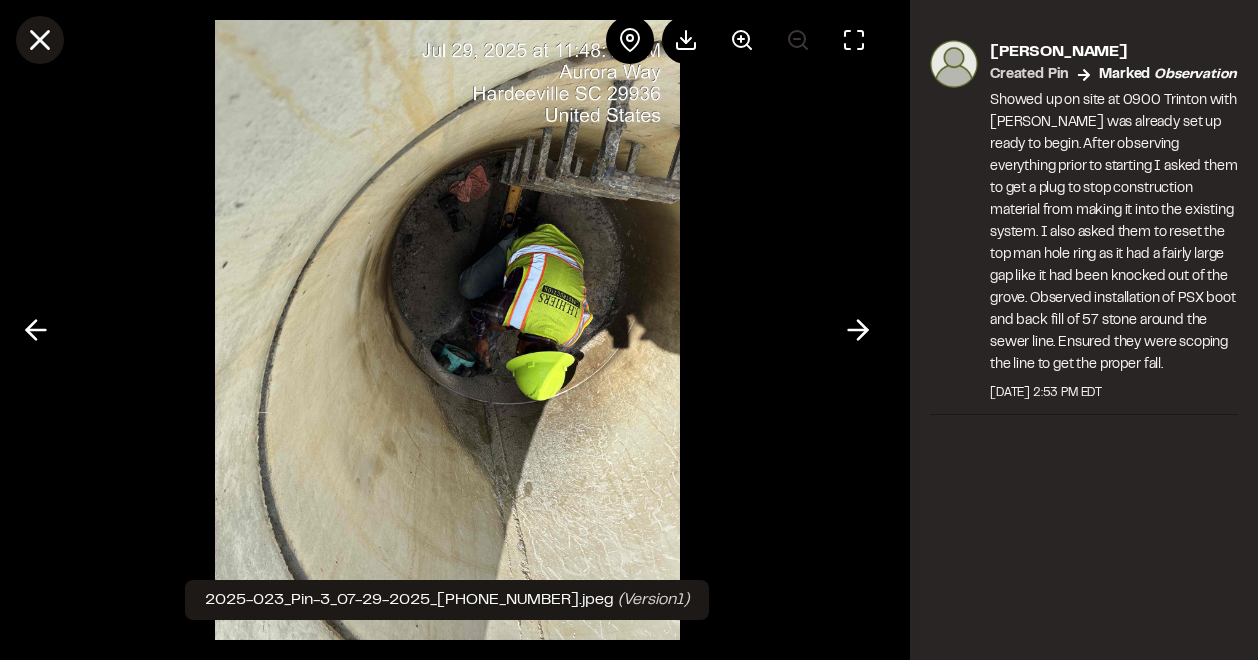 click 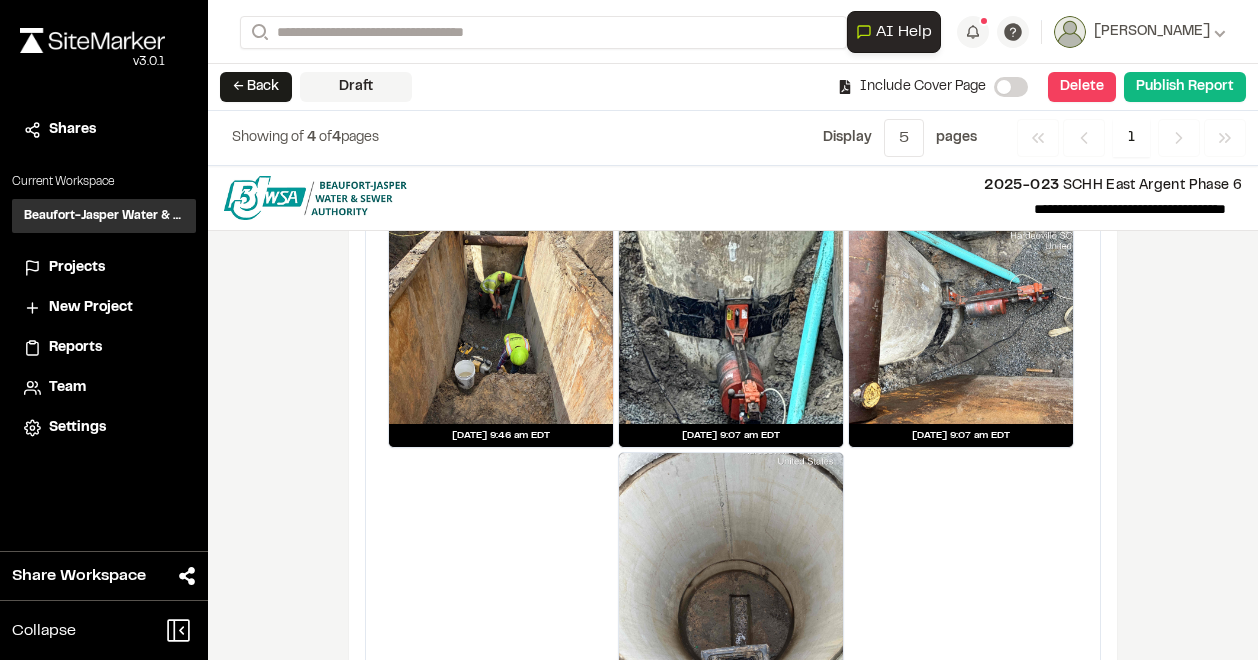 scroll, scrollTop: 3119, scrollLeft: 0, axis: vertical 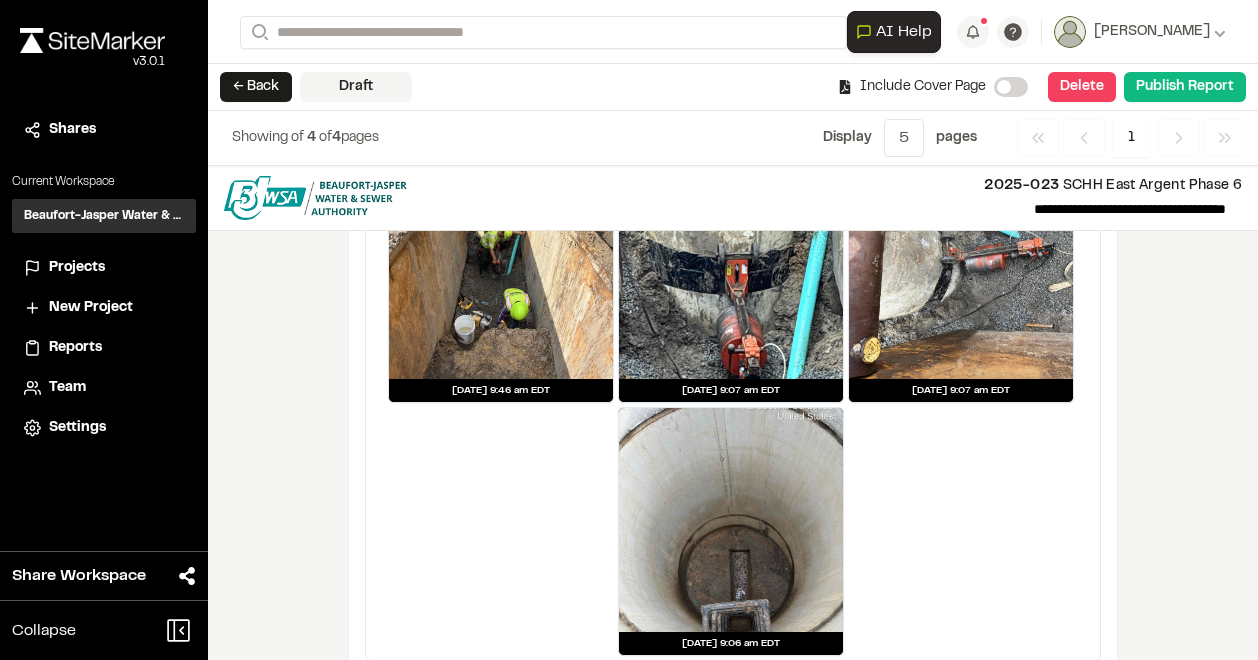 click at bounding box center (731, 520) 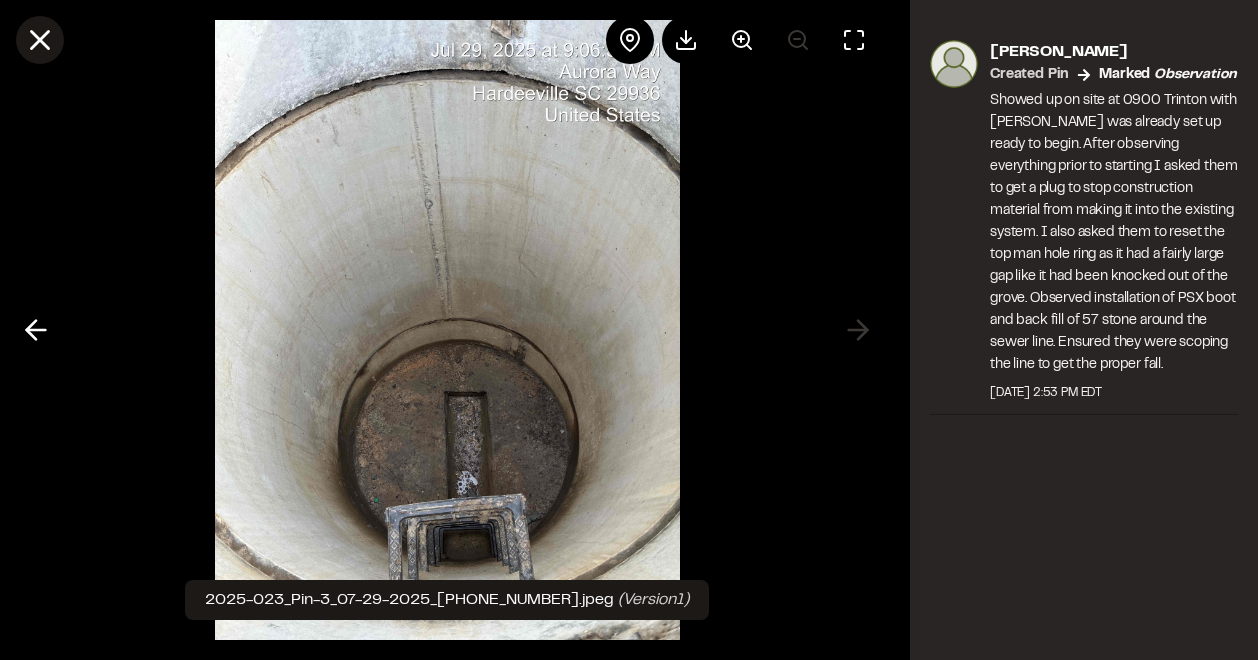 click 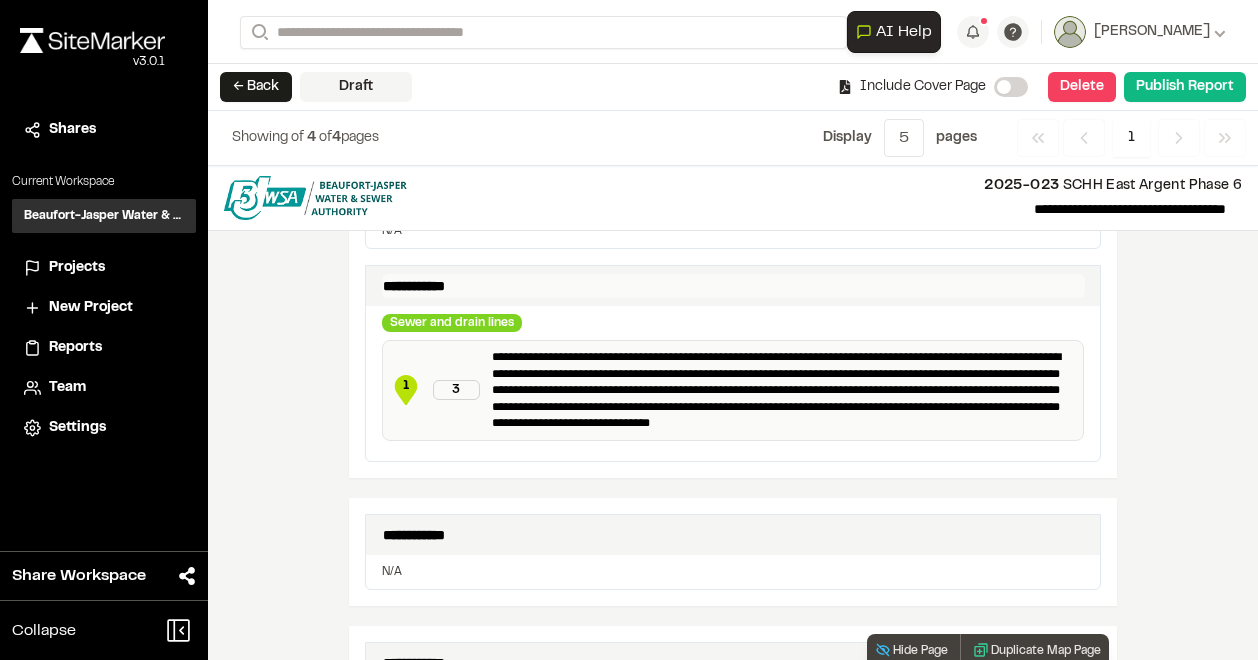 scroll, scrollTop: 419, scrollLeft: 0, axis: vertical 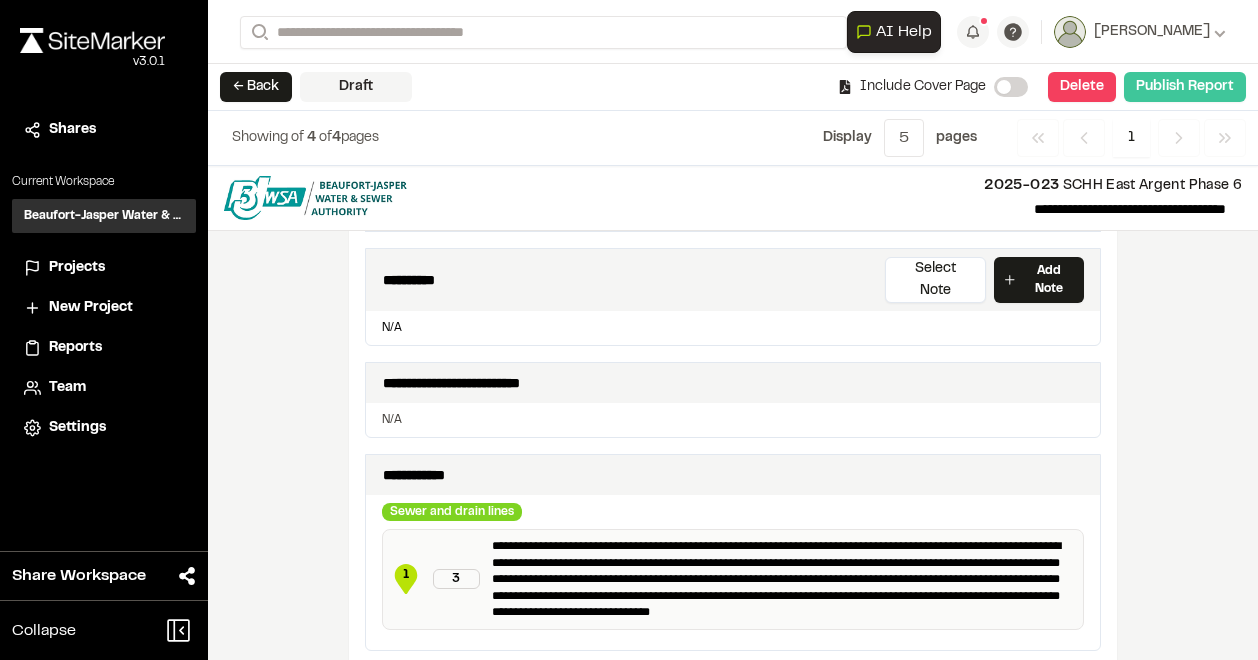 click on "Publish Report" at bounding box center (1185, 87) 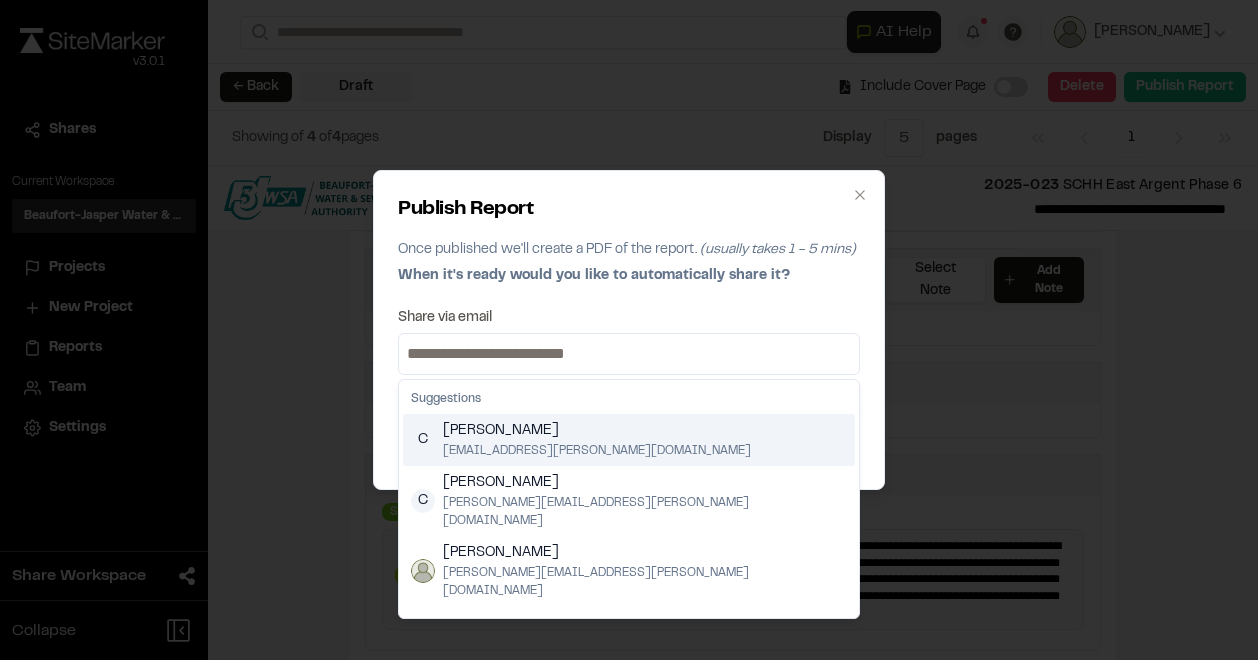 click at bounding box center [629, 354] 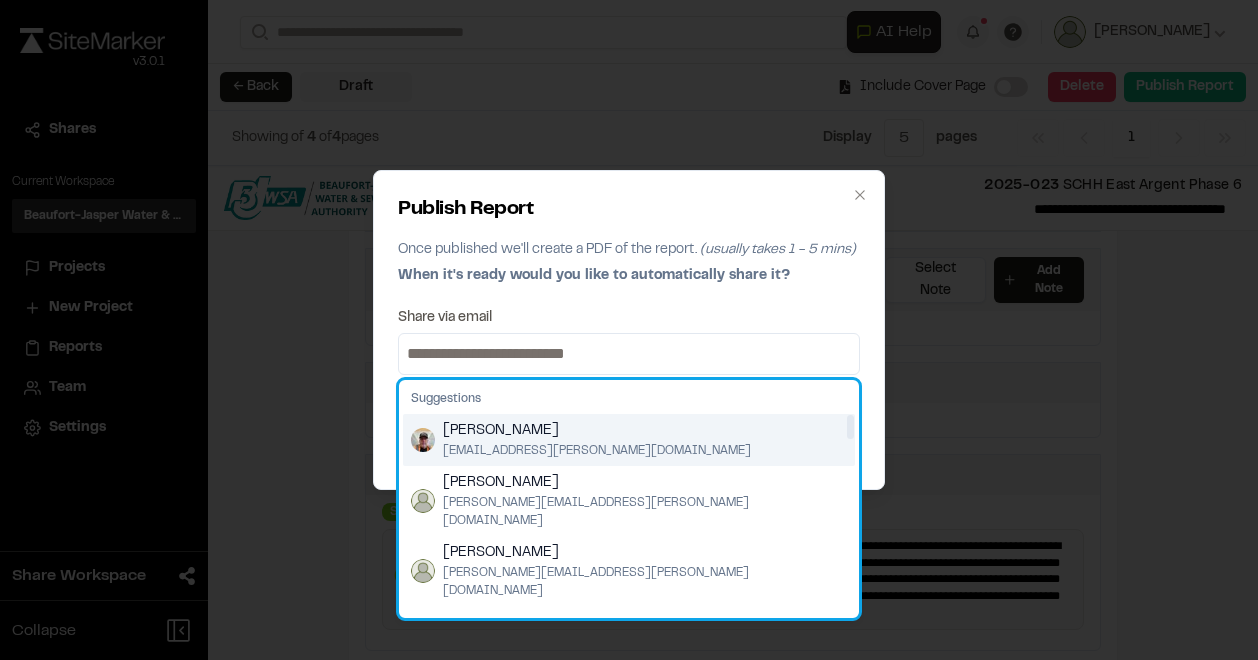 click on "[PERSON_NAME]" at bounding box center [597, 431] 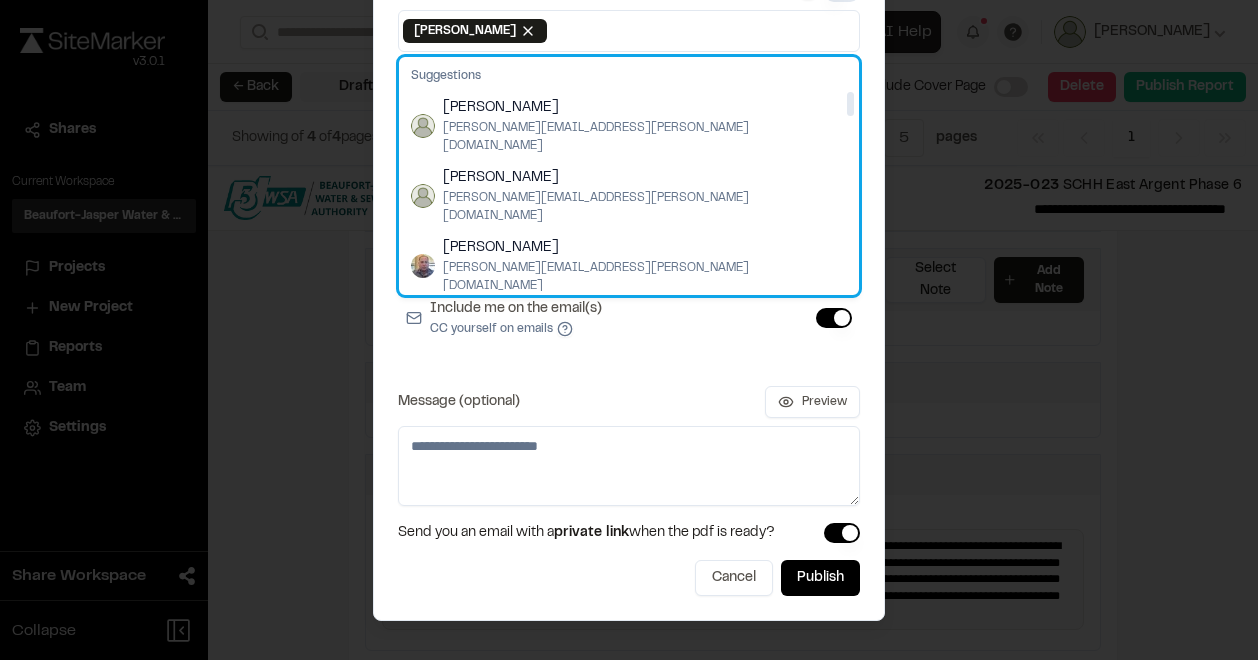 scroll, scrollTop: 0, scrollLeft: 0, axis: both 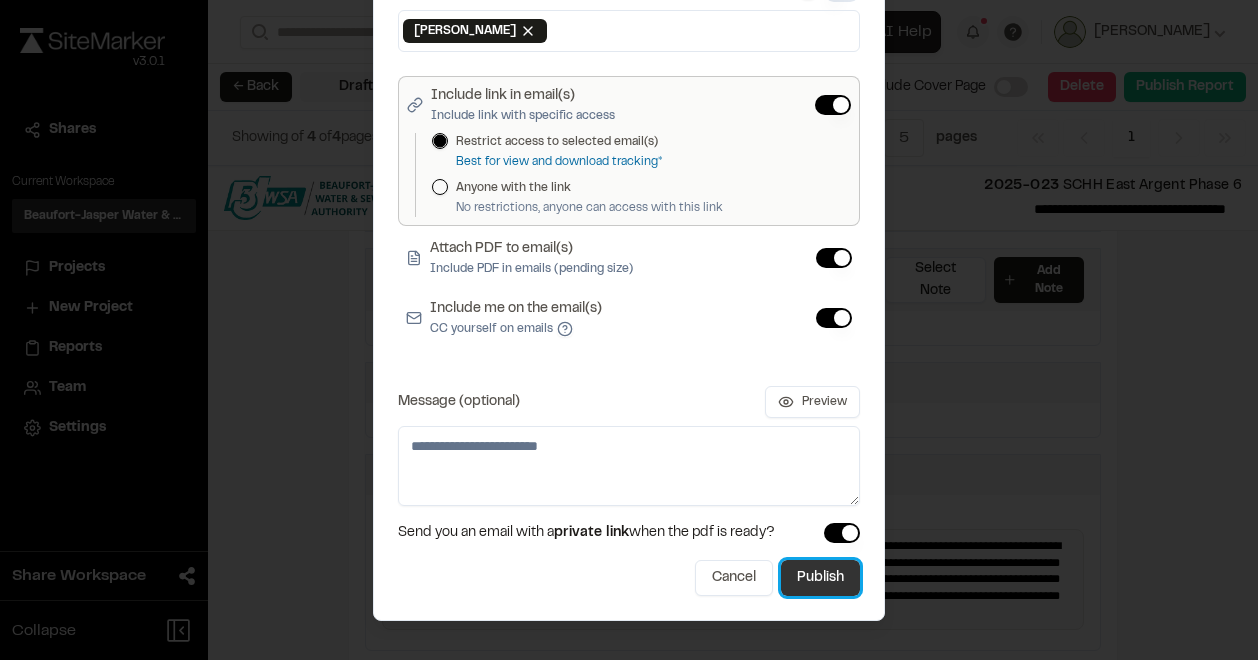 click on "Publish" at bounding box center (820, 578) 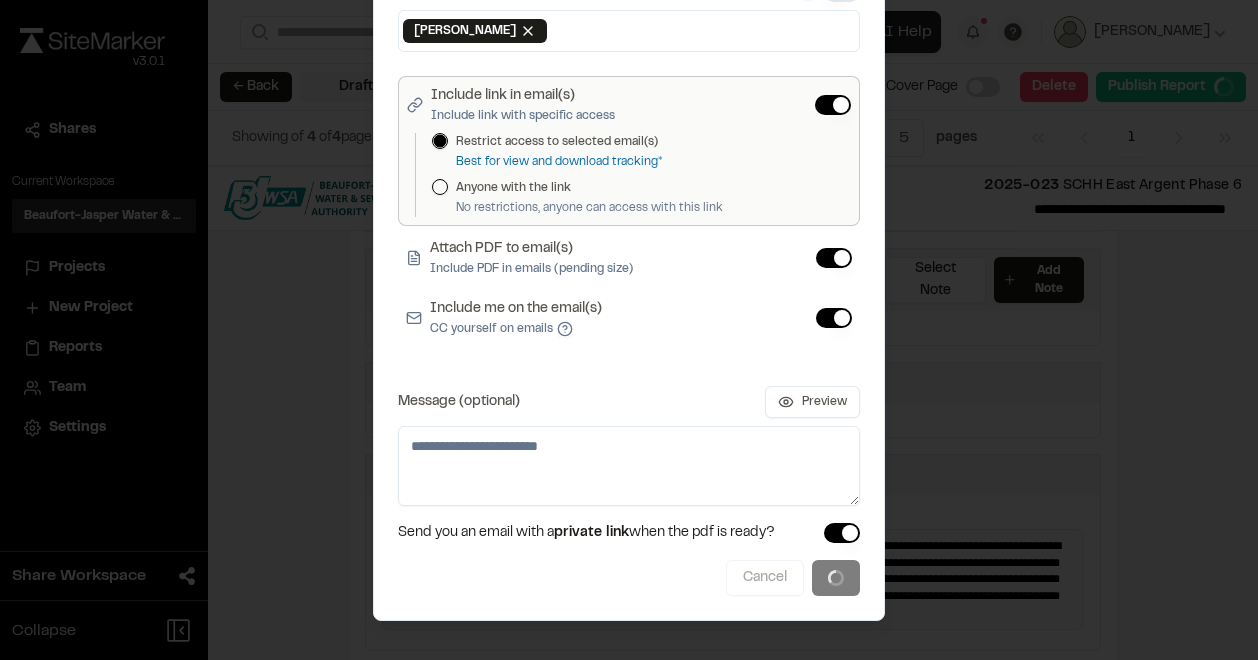 scroll, scrollTop: 415, scrollLeft: 0, axis: vertical 